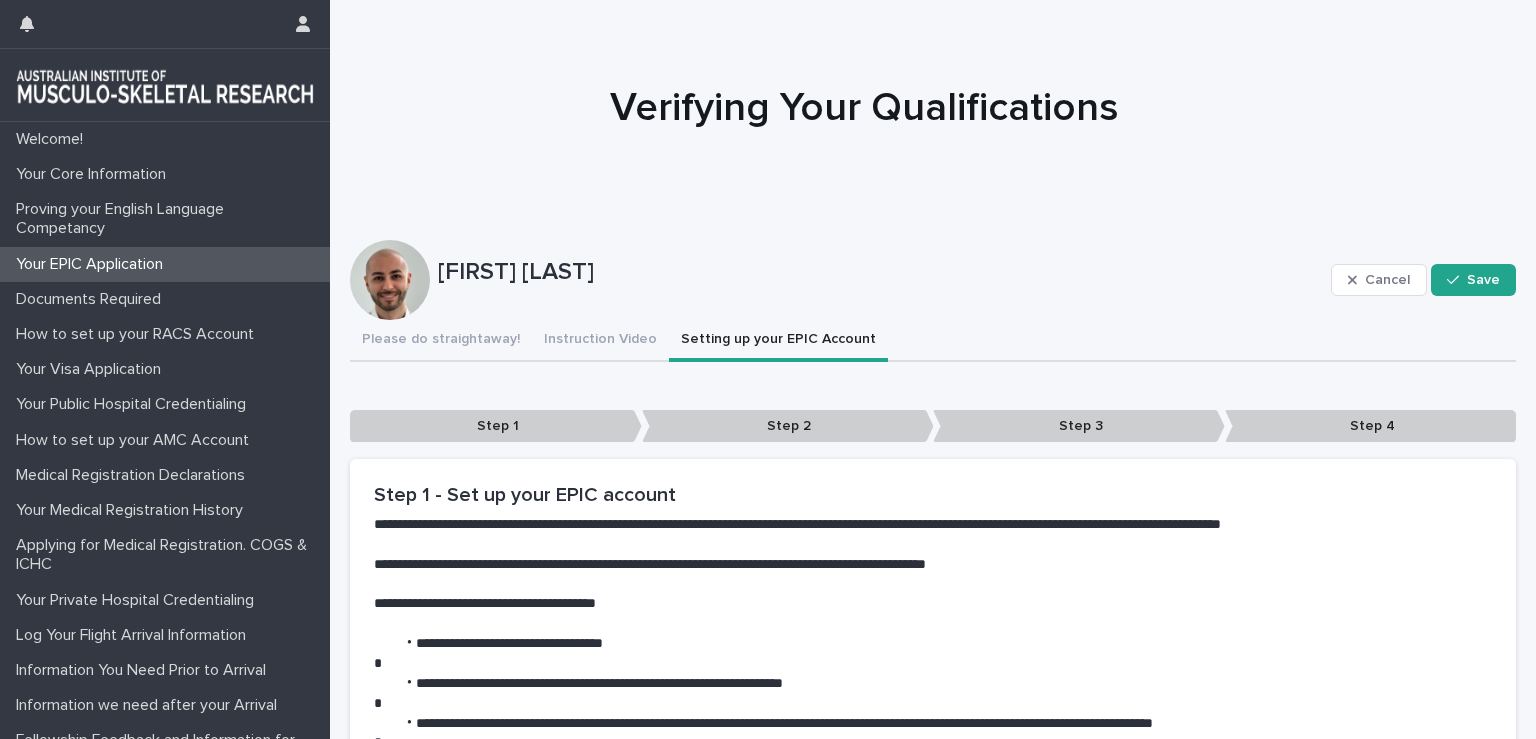 scroll, scrollTop: 0, scrollLeft: 0, axis: both 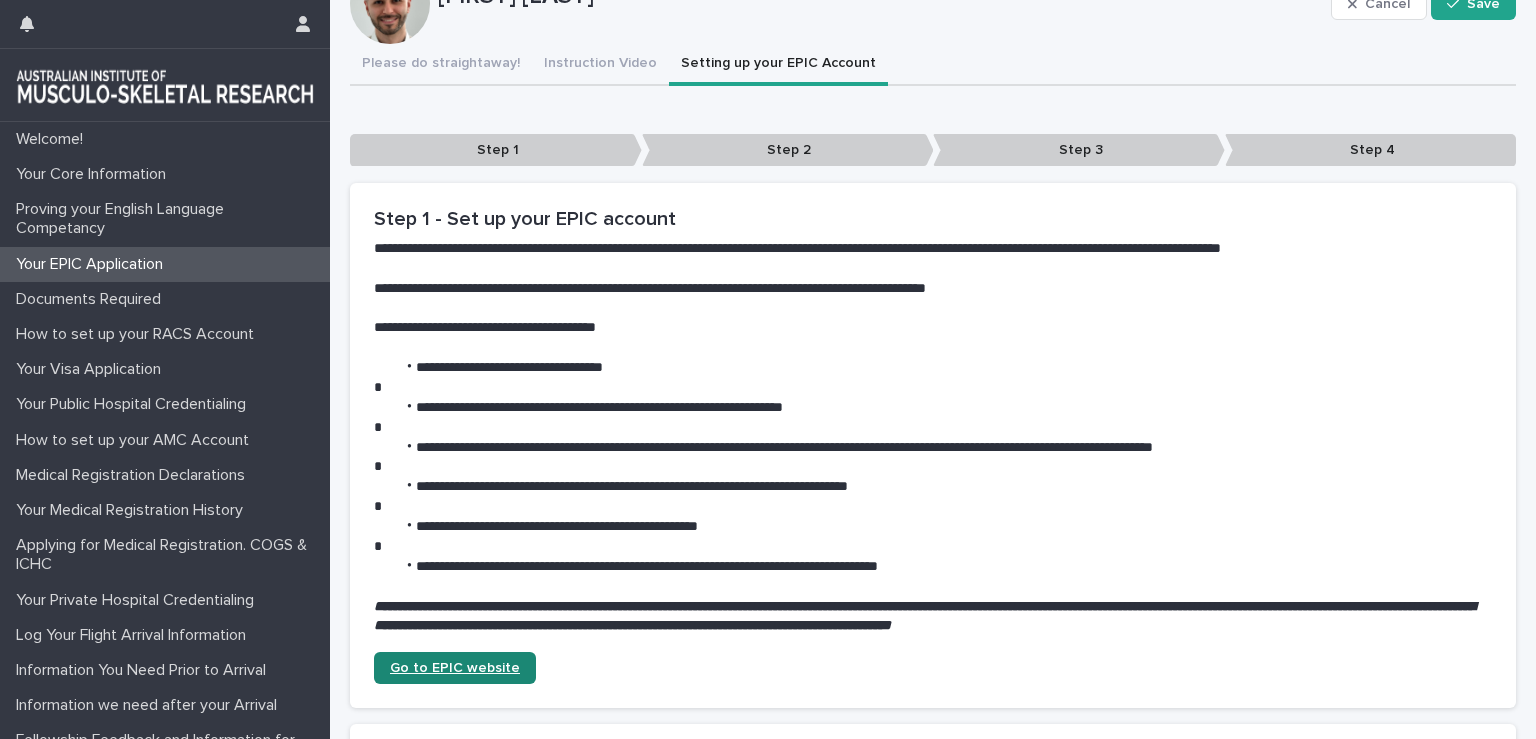 click on "Go to EPIC website" at bounding box center [455, 668] 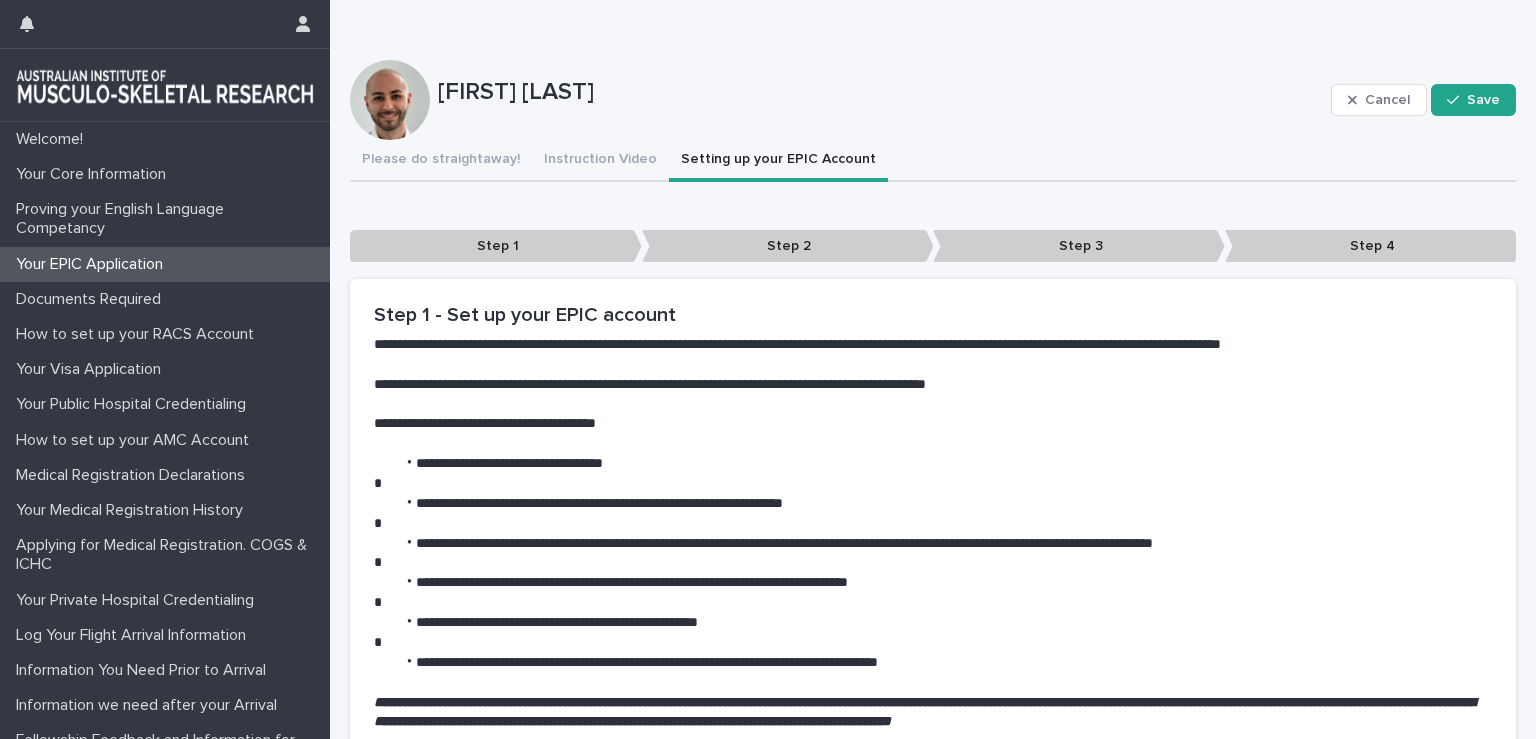 scroll, scrollTop: 179, scrollLeft: 0, axis: vertical 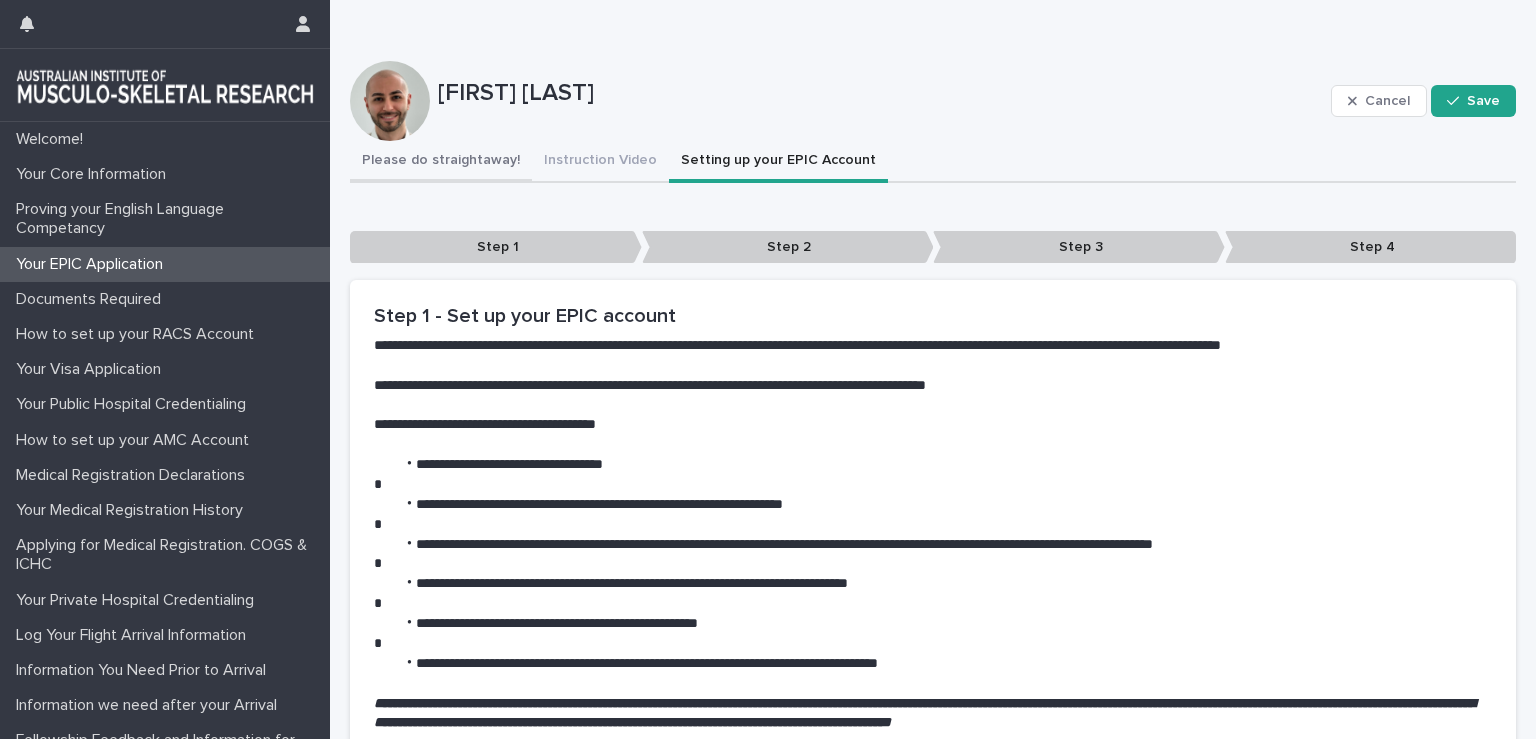 click on "Please do straightaway!" at bounding box center (441, 162) 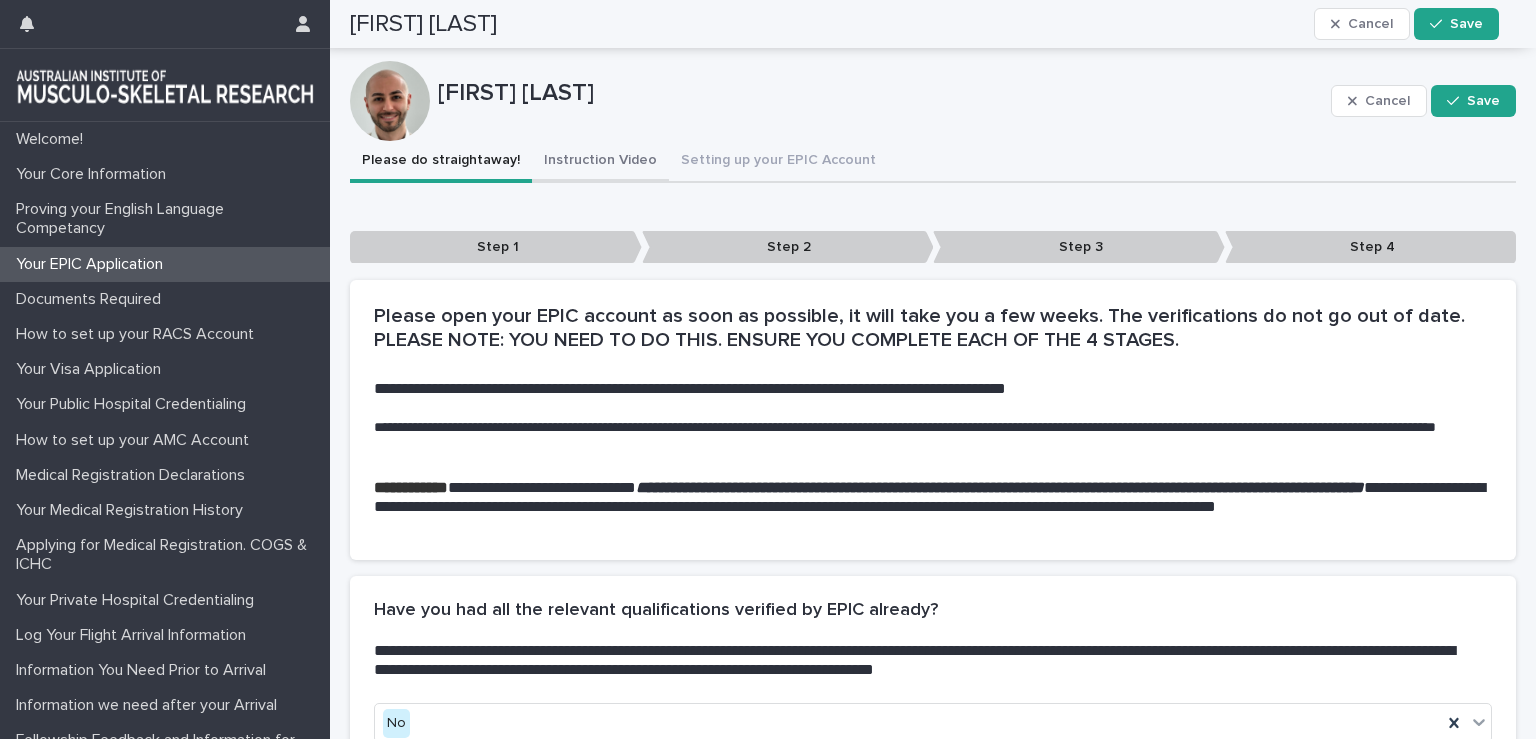 scroll, scrollTop: 0, scrollLeft: 0, axis: both 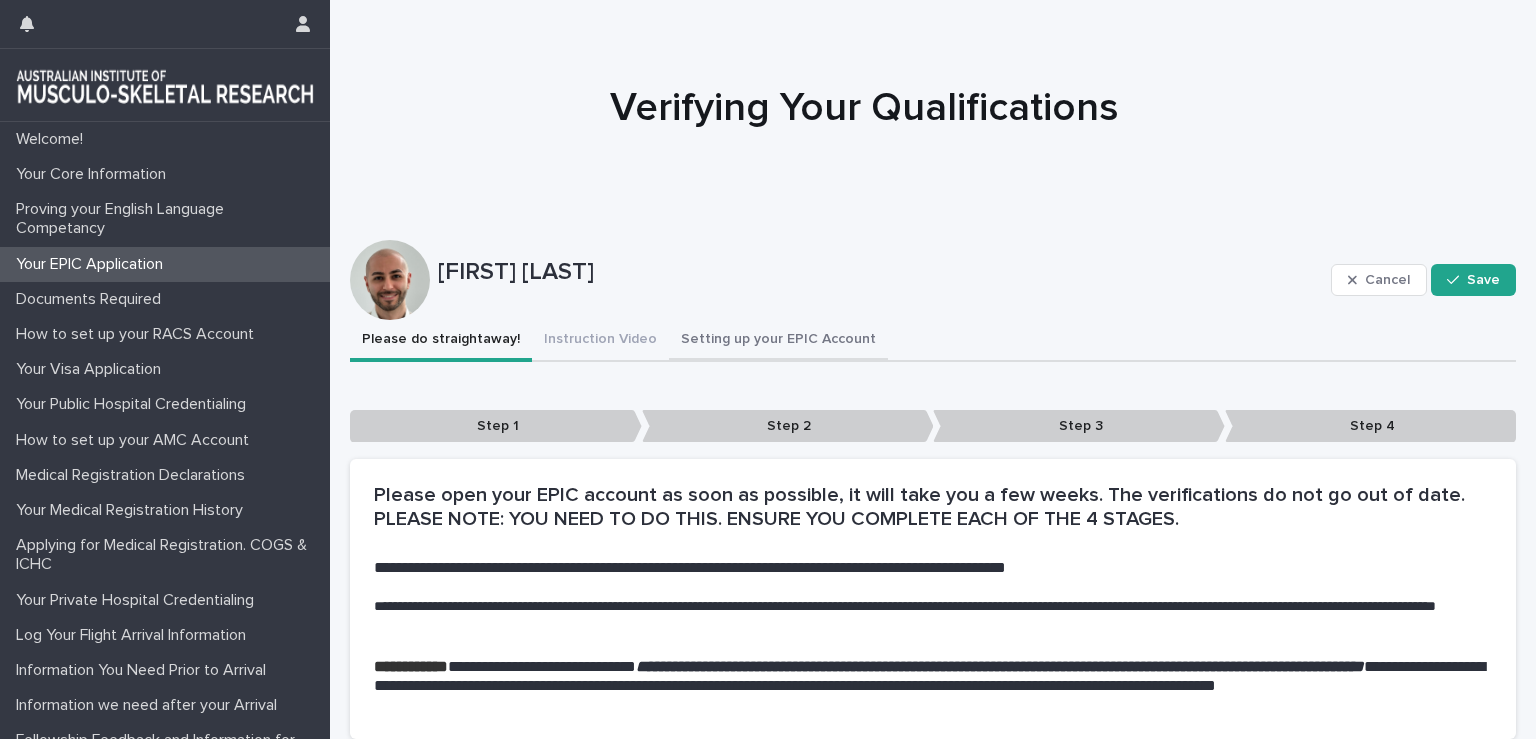 click on "Setting up your EPIC Account" at bounding box center [778, 341] 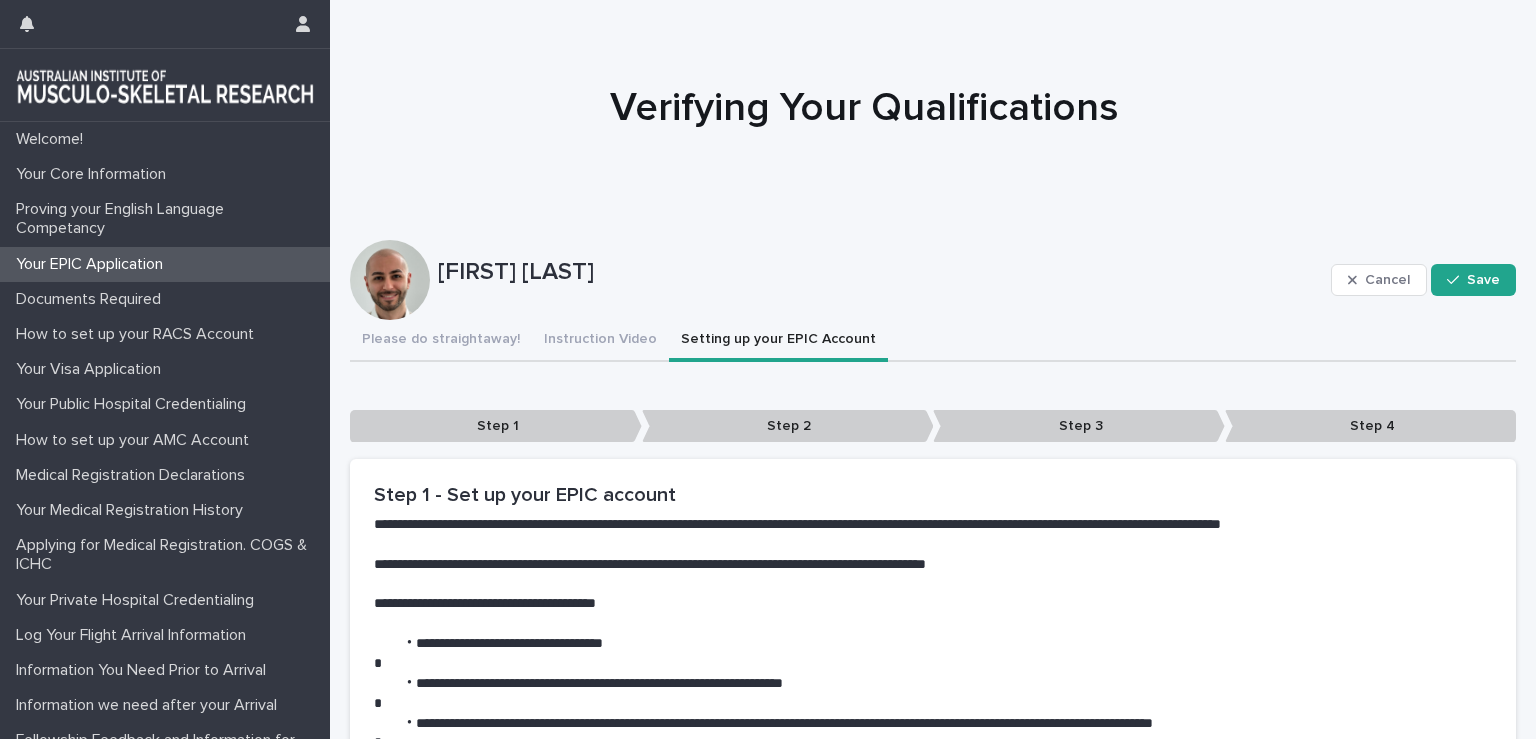 scroll, scrollTop: 259, scrollLeft: 0, axis: vertical 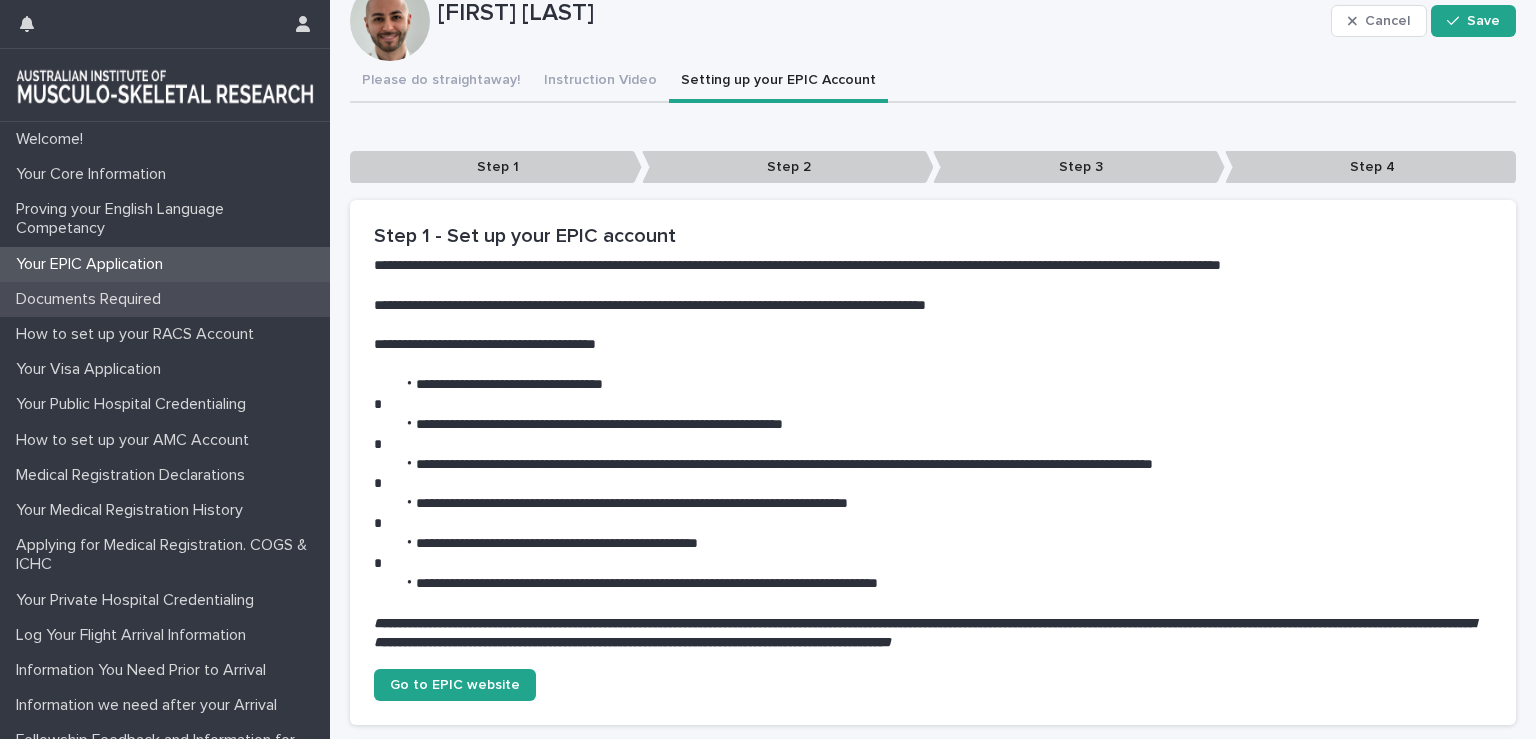 click on "Documents Required" at bounding box center [92, 299] 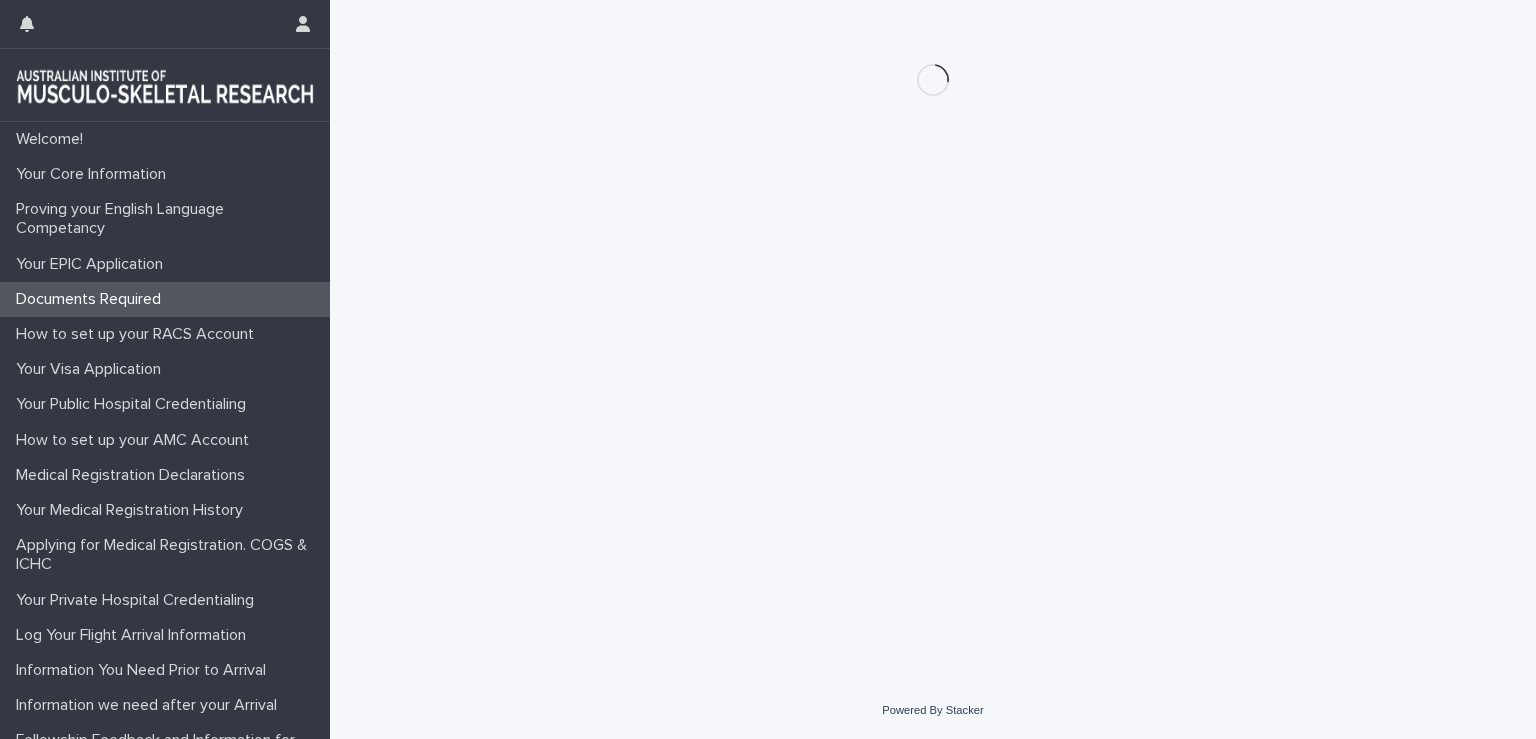scroll, scrollTop: 0, scrollLeft: 0, axis: both 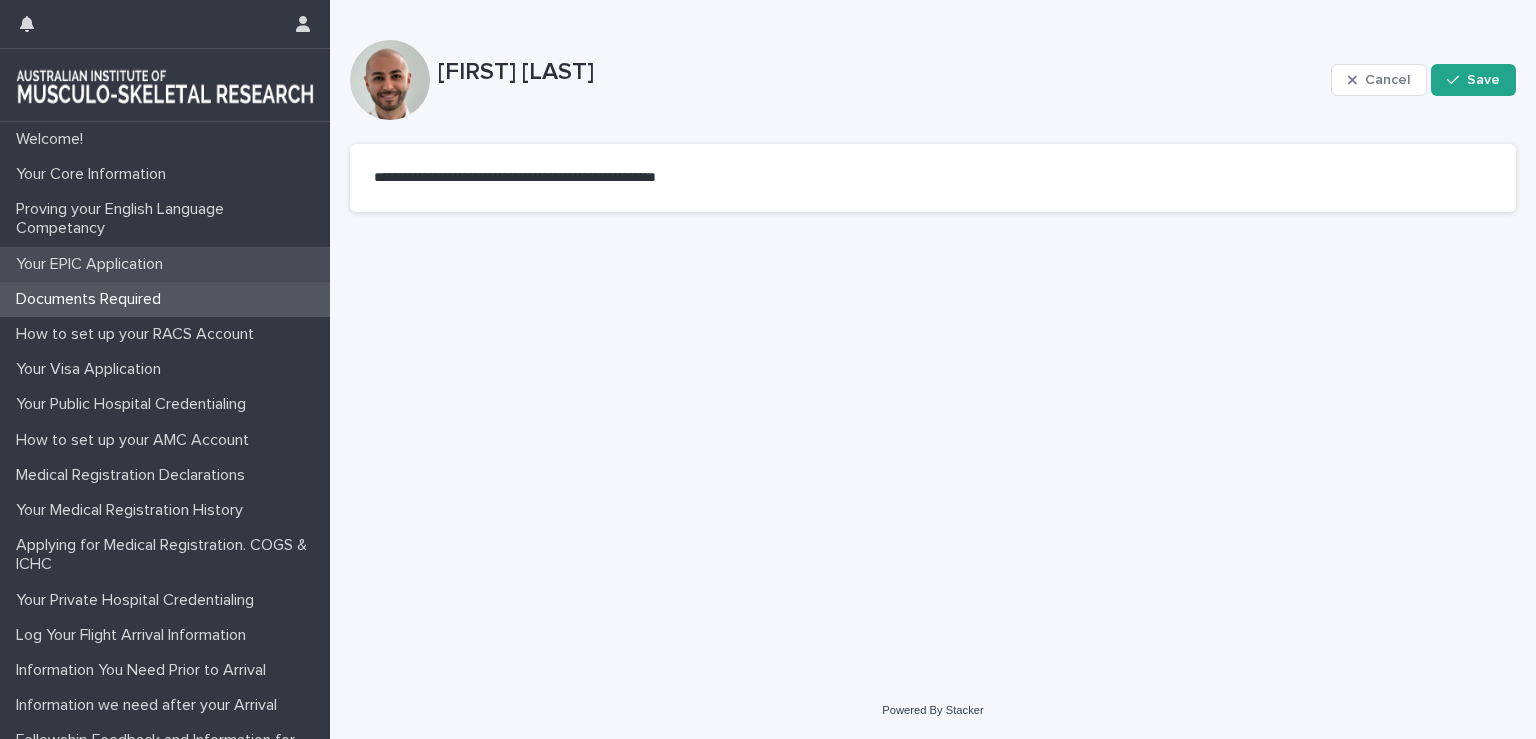 click on "Your EPIC Application" at bounding box center (93, 264) 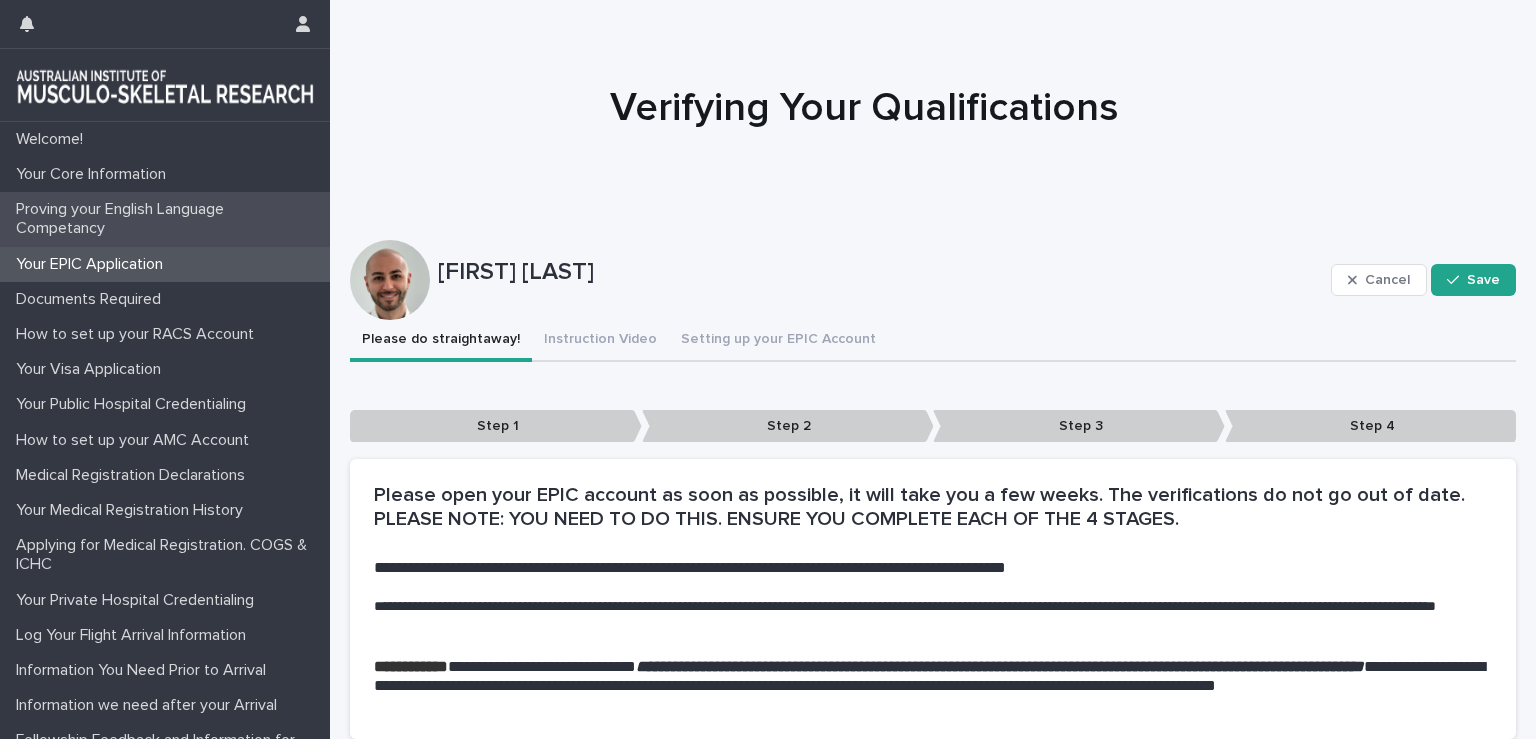 click on "Proving your English Language Competancy" at bounding box center [169, 219] 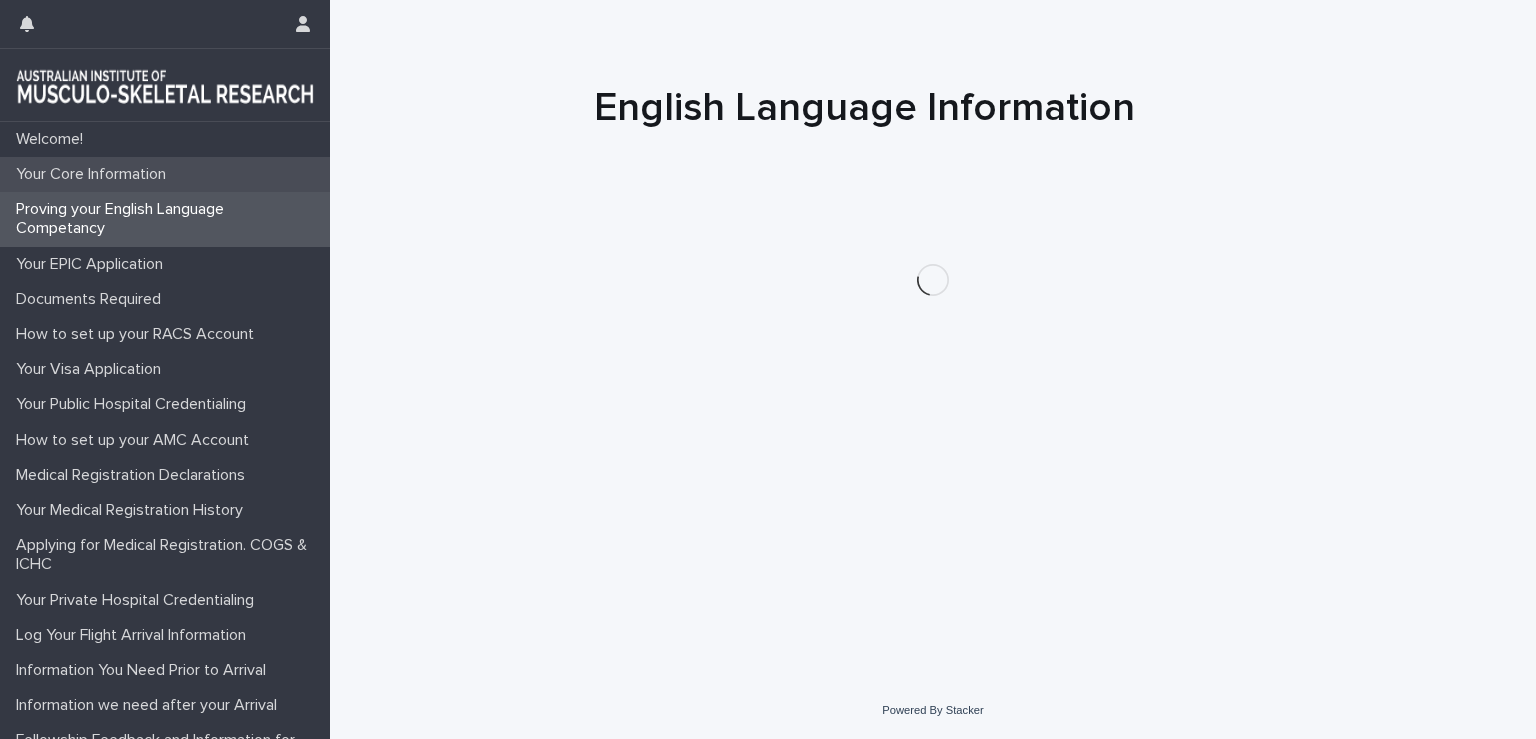 click on "Your Core Information" at bounding box center (165, 174) 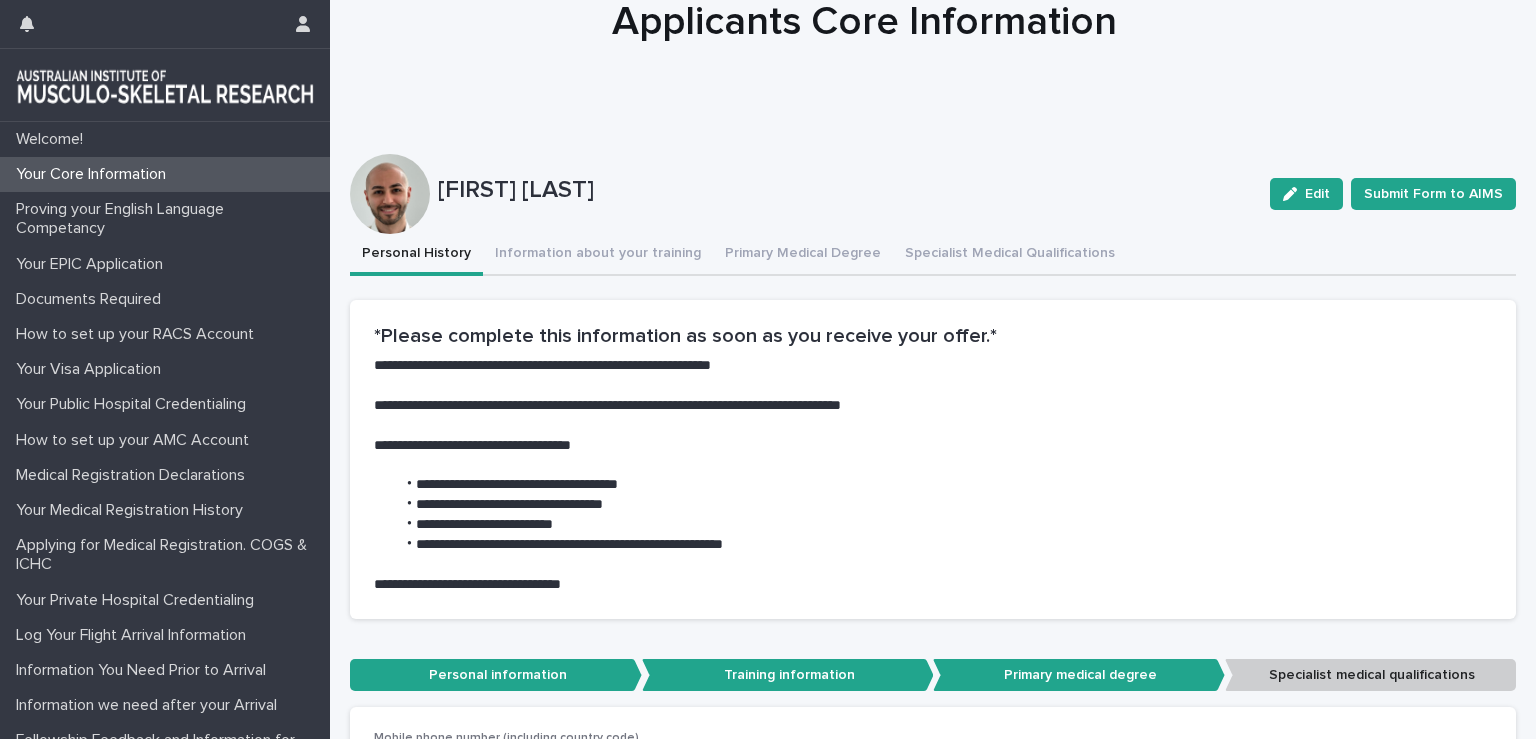 scroll, scrollTop: 172, scrollLeft: 0, axis: vertical 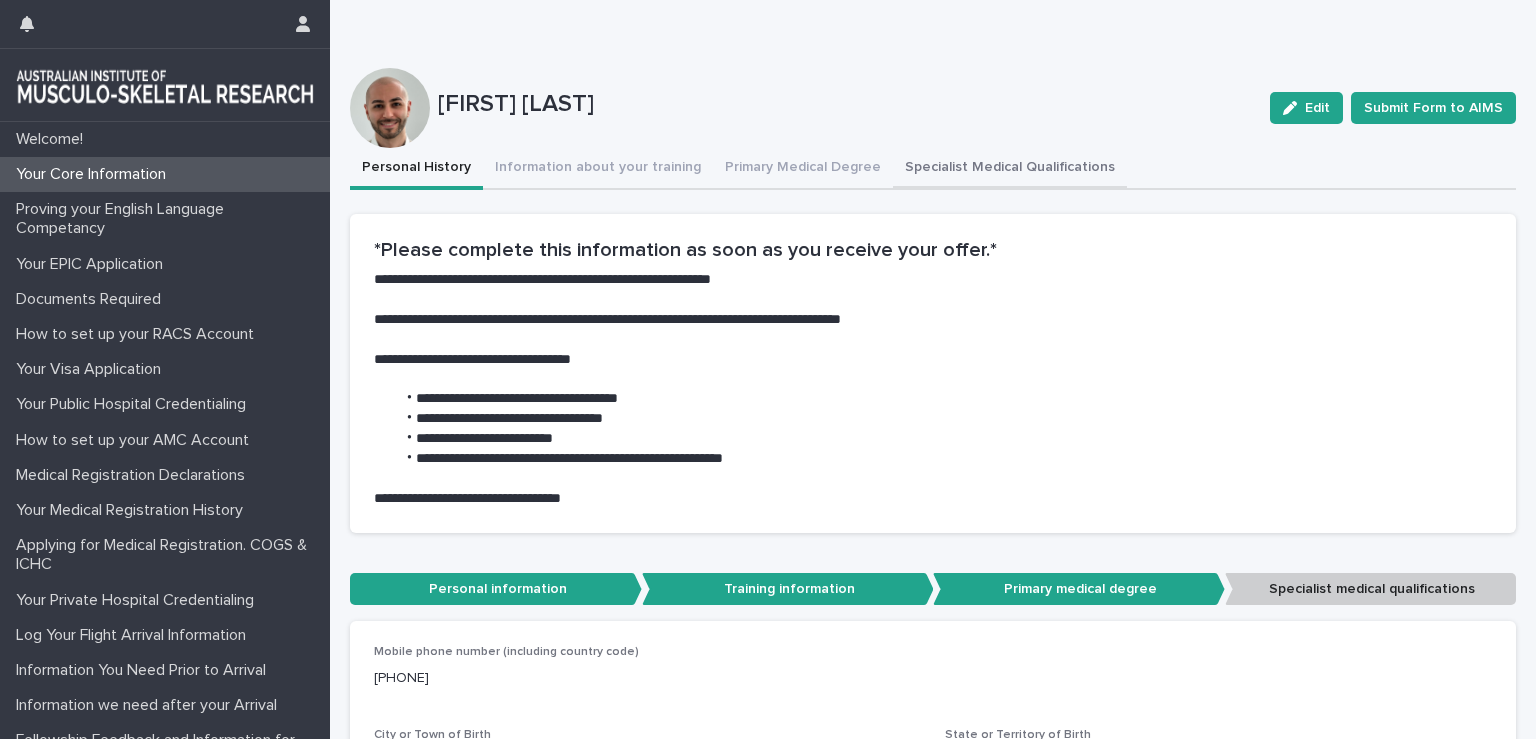 click on "Specialist Medical Qualifications" at bounding box center [1010, 169] 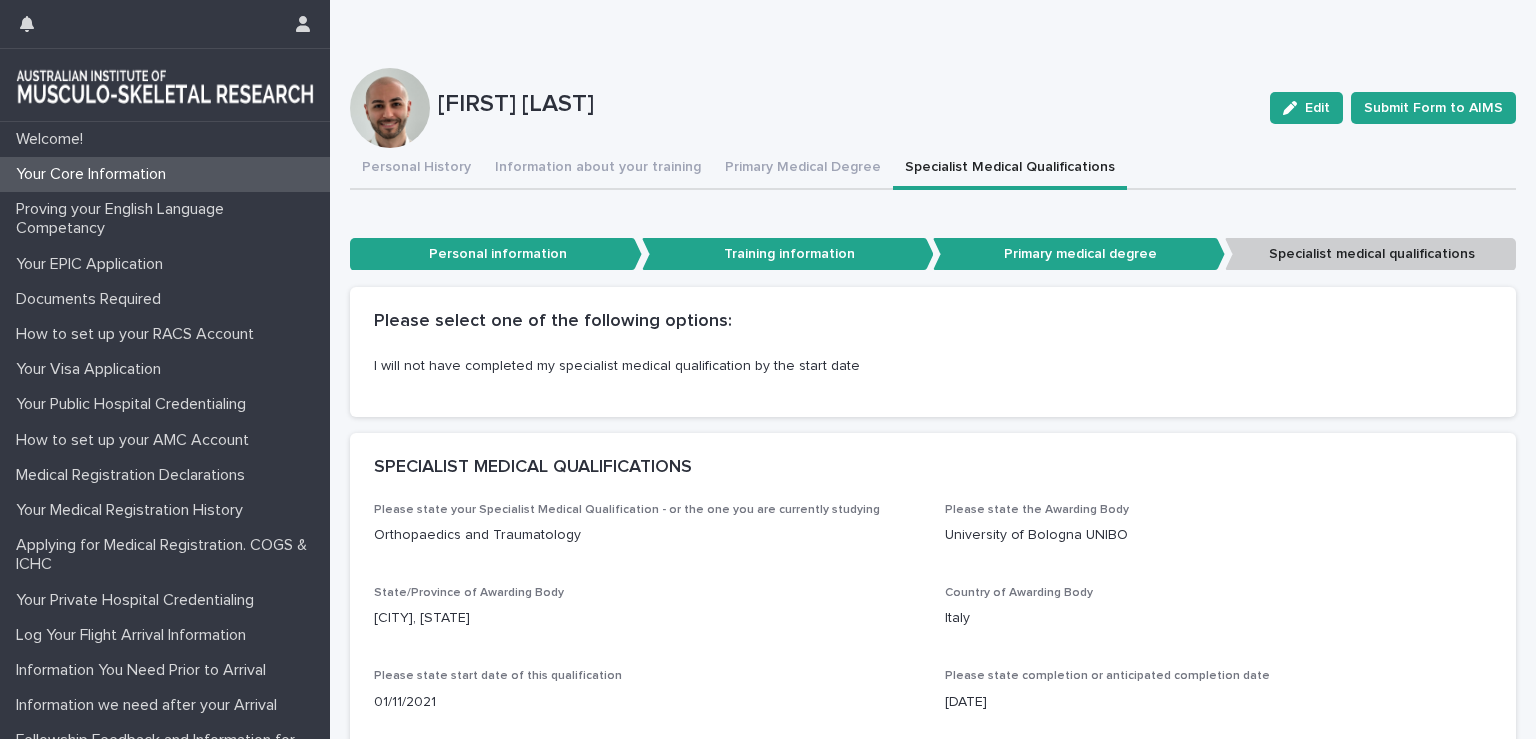scroll, scrollTop: 518, scrollLeft: 0, axis: vertical 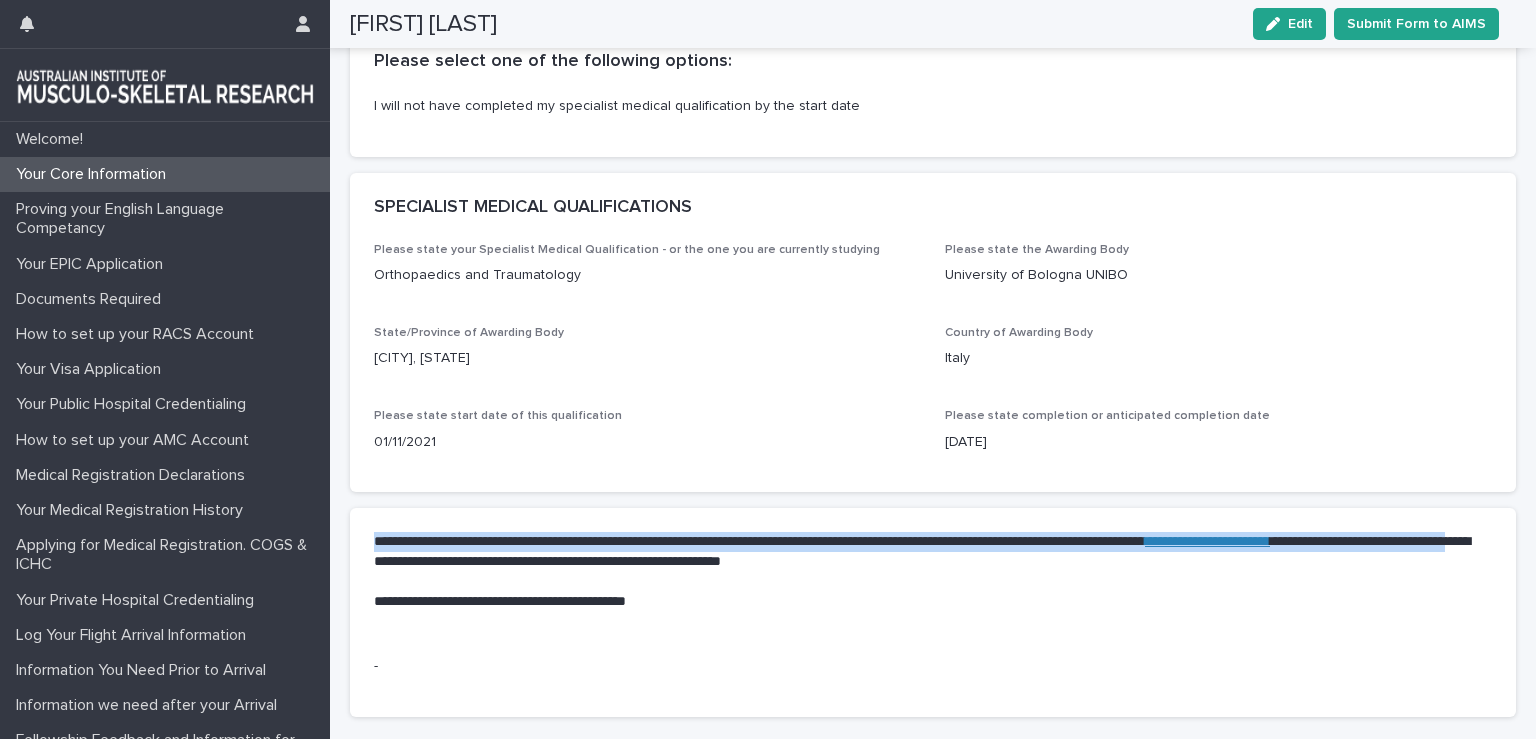 drag, startPoint x: 375, startPoint y: 540, endPoint x: 747, endPoint y: 557, distance: 372.38824 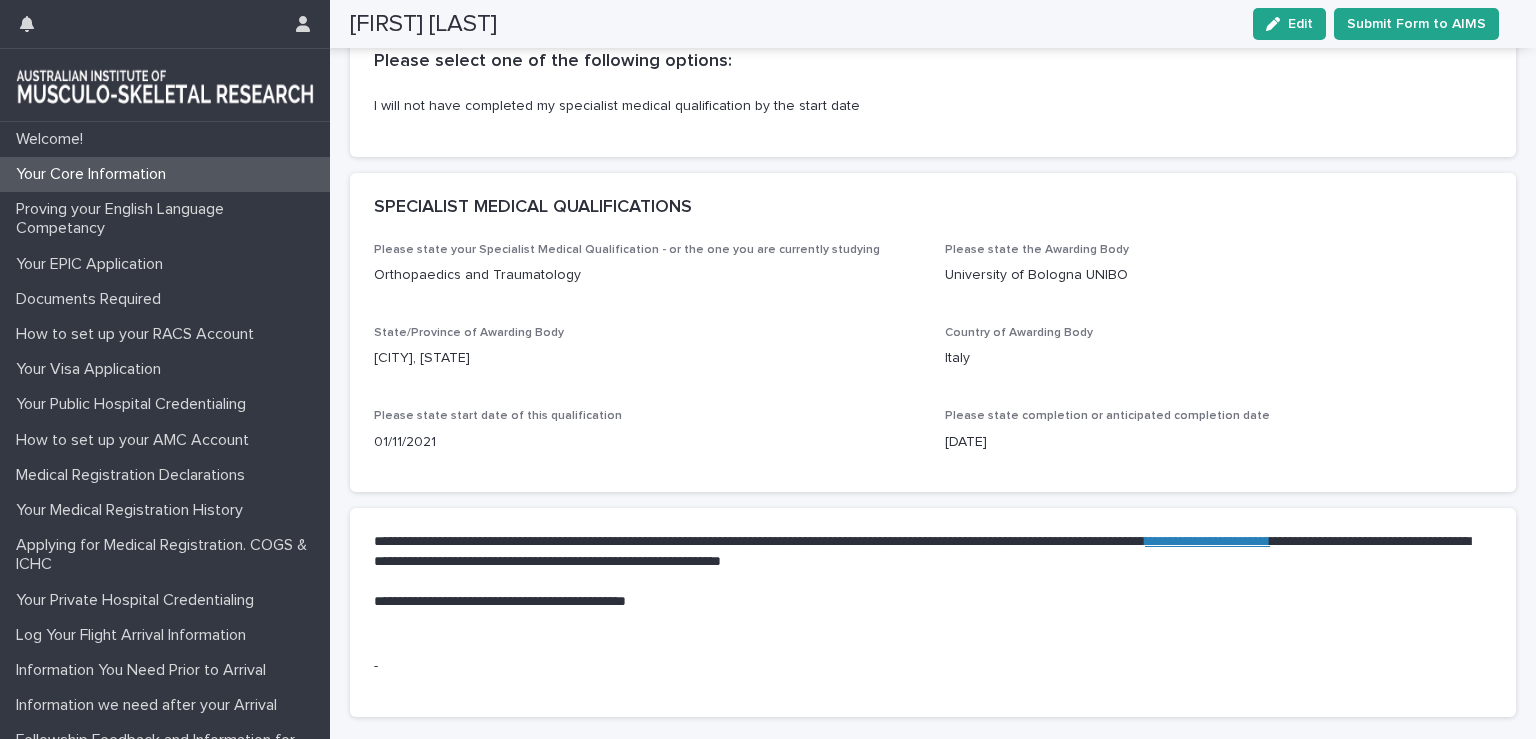 click on "**********" at bounding box center [920, 602] 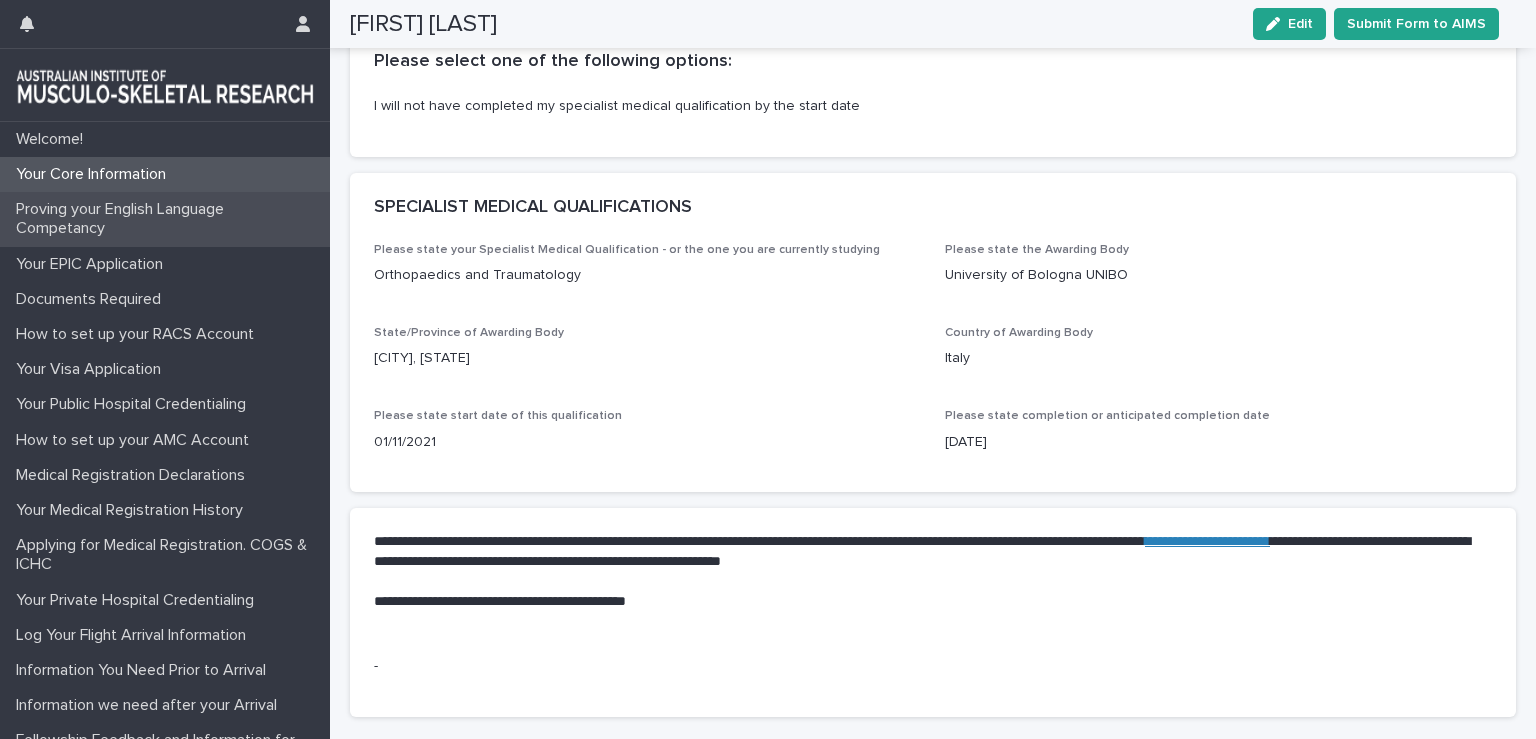click on "Proving your English Language Competancy" at bounding box center (169, 219) 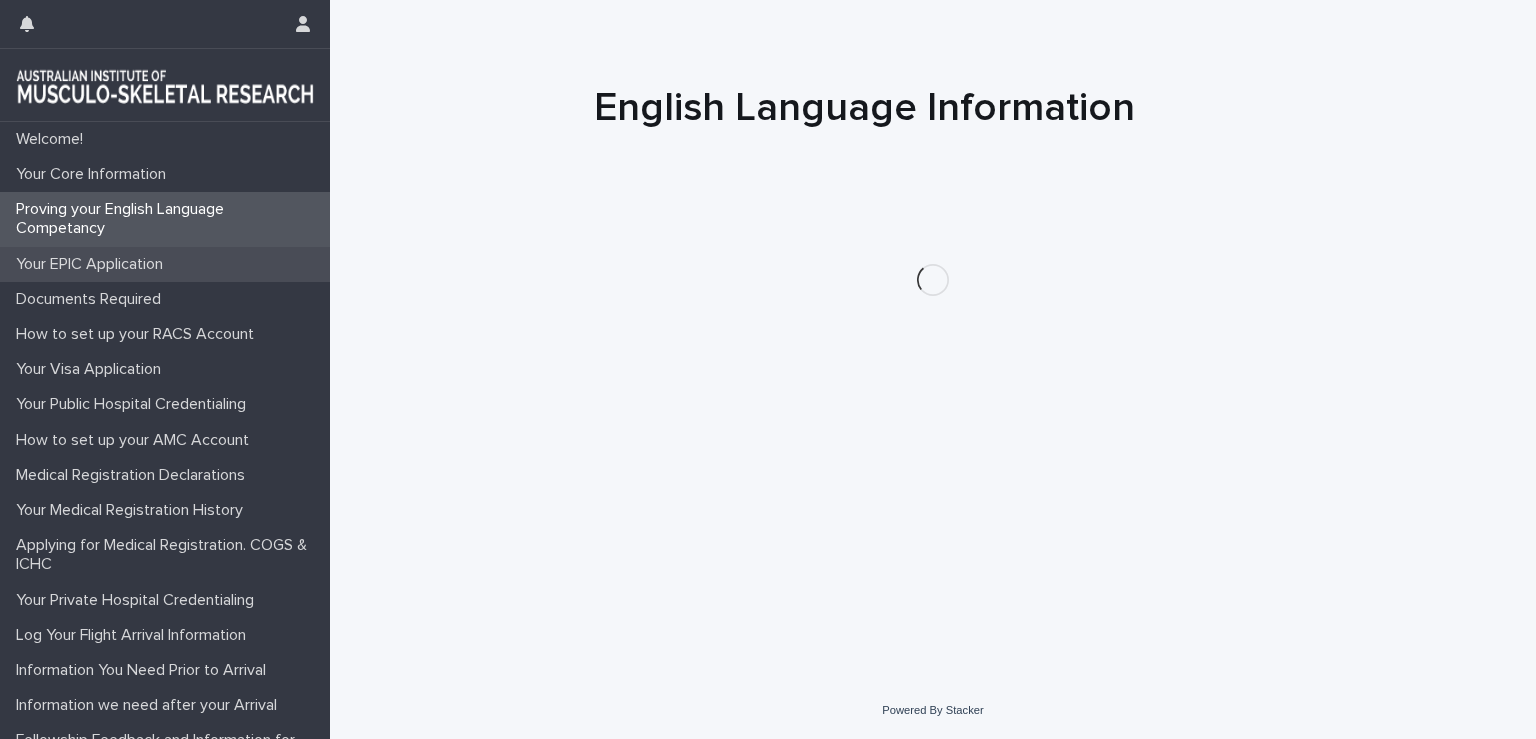 scroll, scrollTop: 0, scrollLeft: 0, axis: both 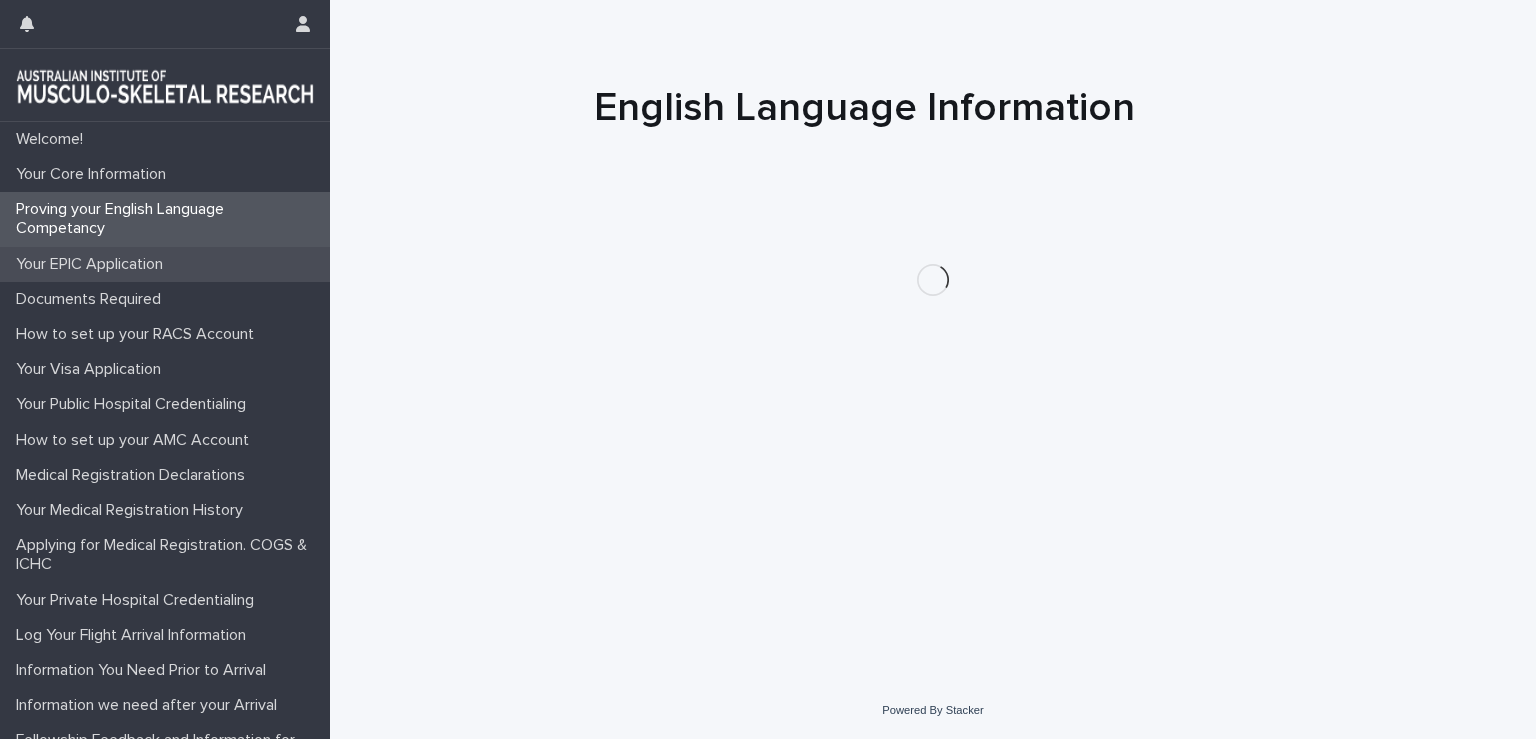 click on "Your EPIC Application" at bounding box center [165, 264] 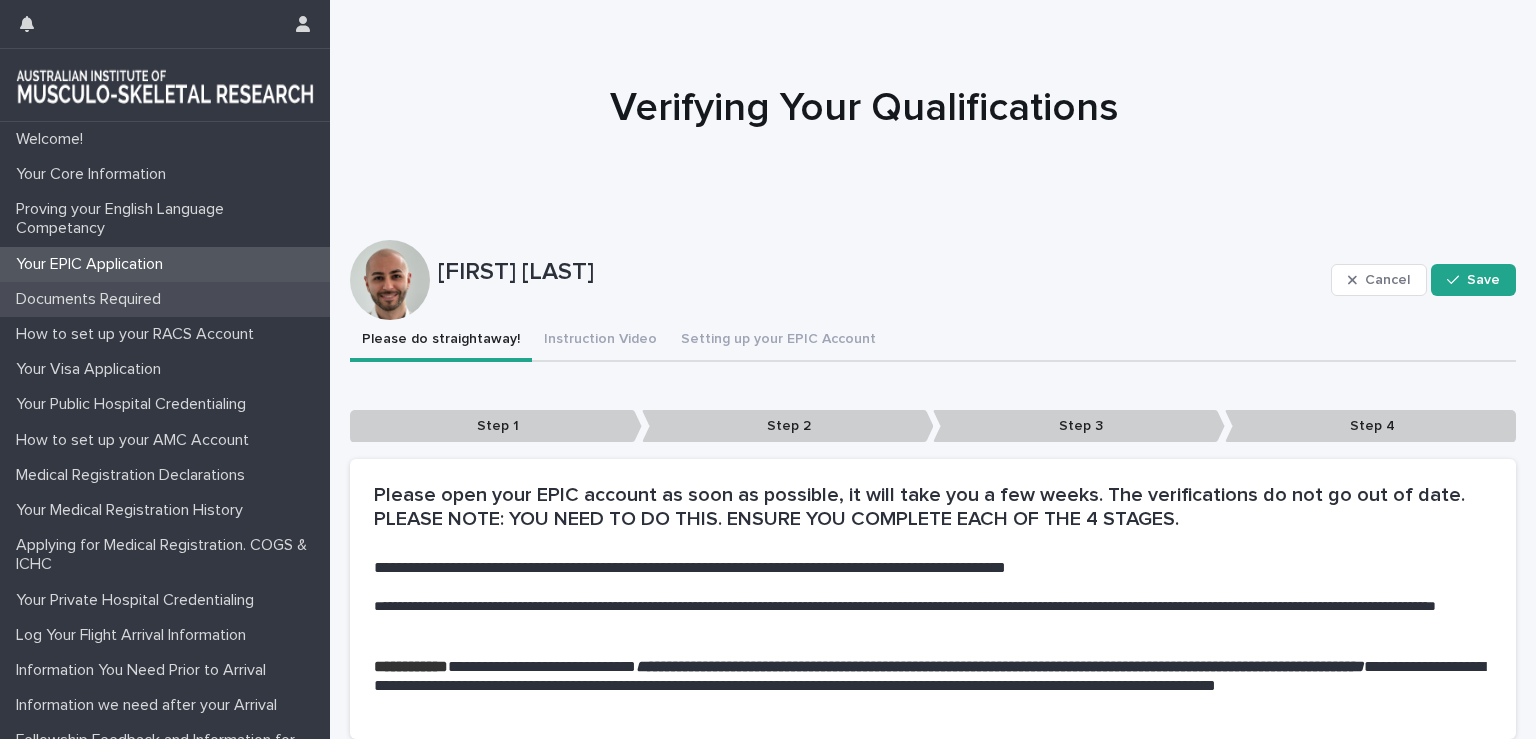 click on "Documents Required" at bounding box center (165, 299) 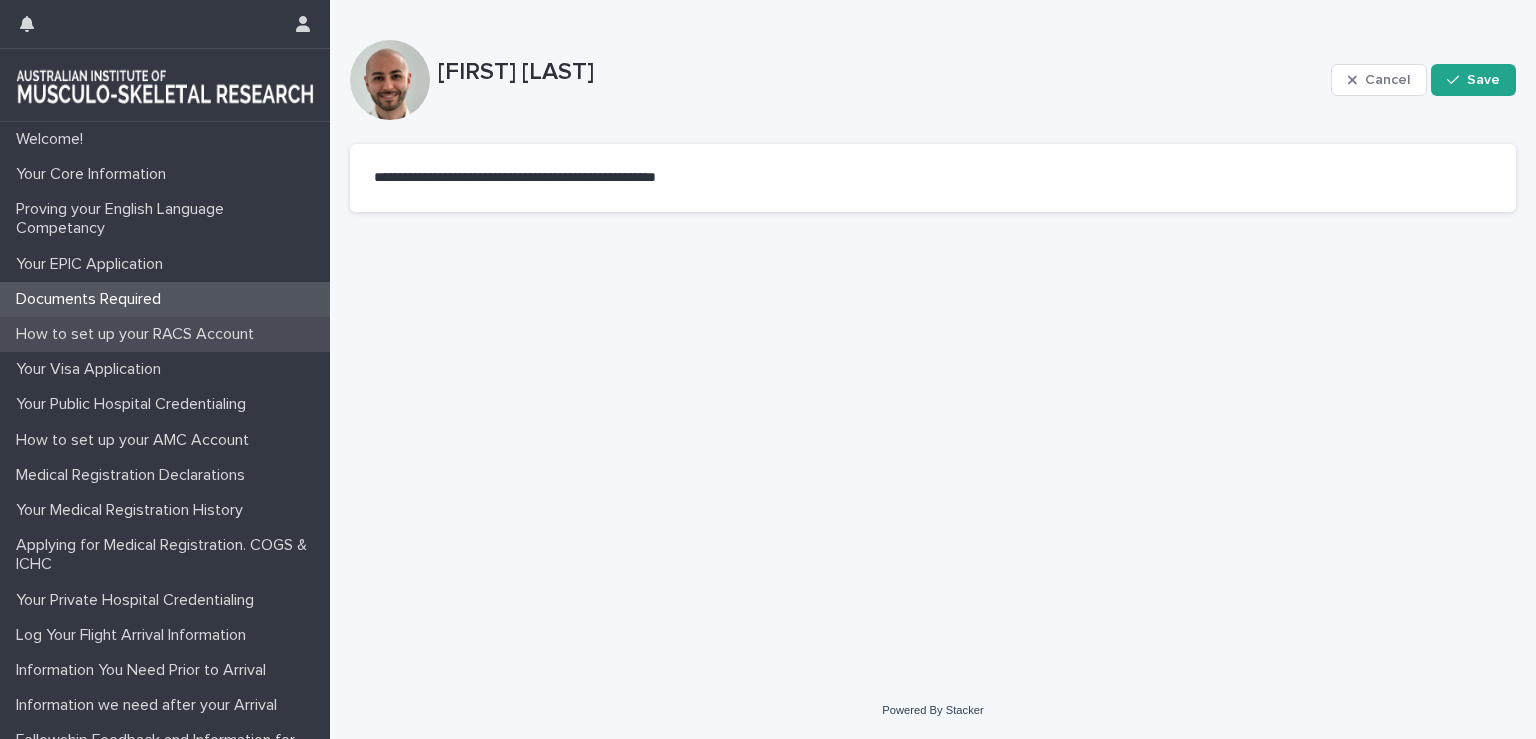 click on "How to set up your RACS Account" at bounding box center [139, 334] 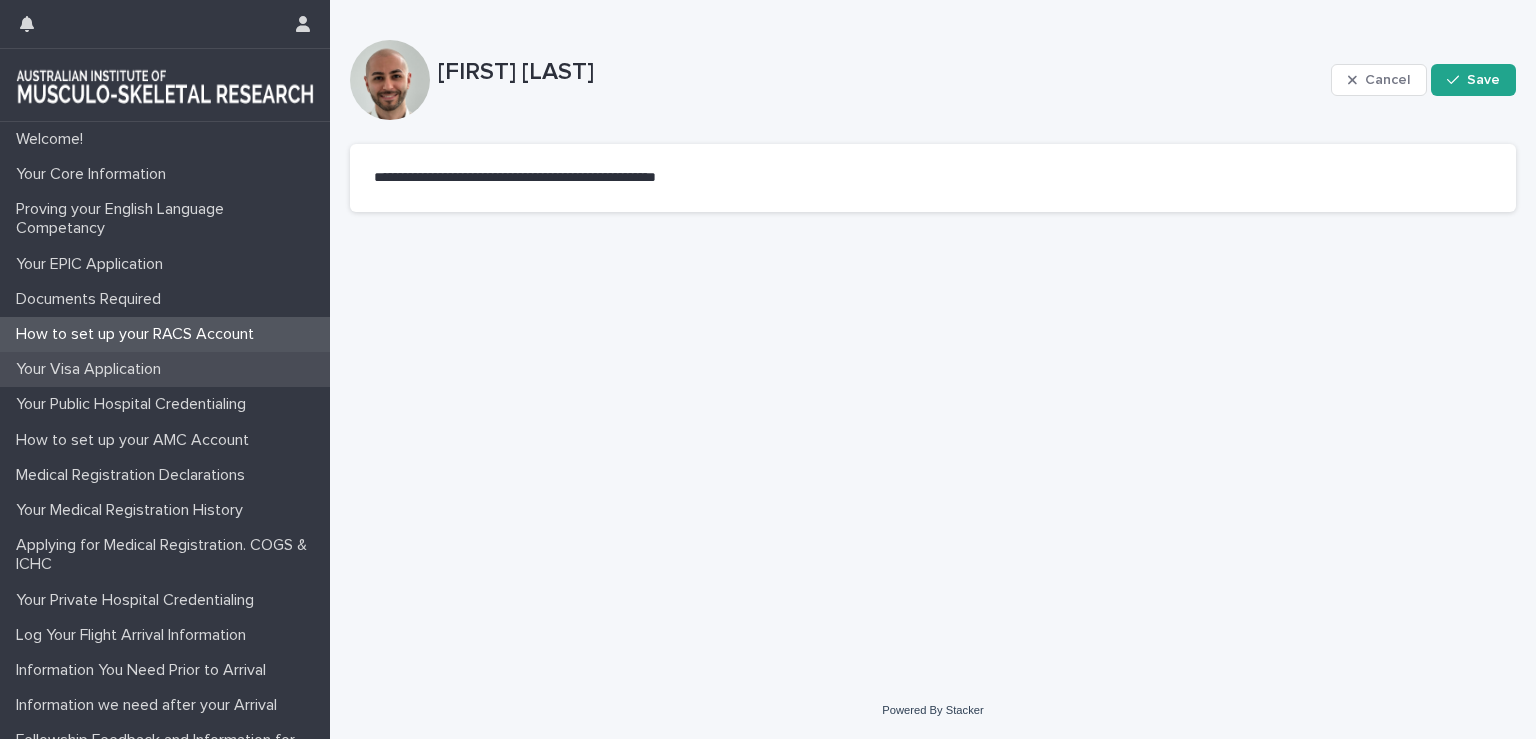 click on "Your Visa Application" at bounding box center [165, 369] 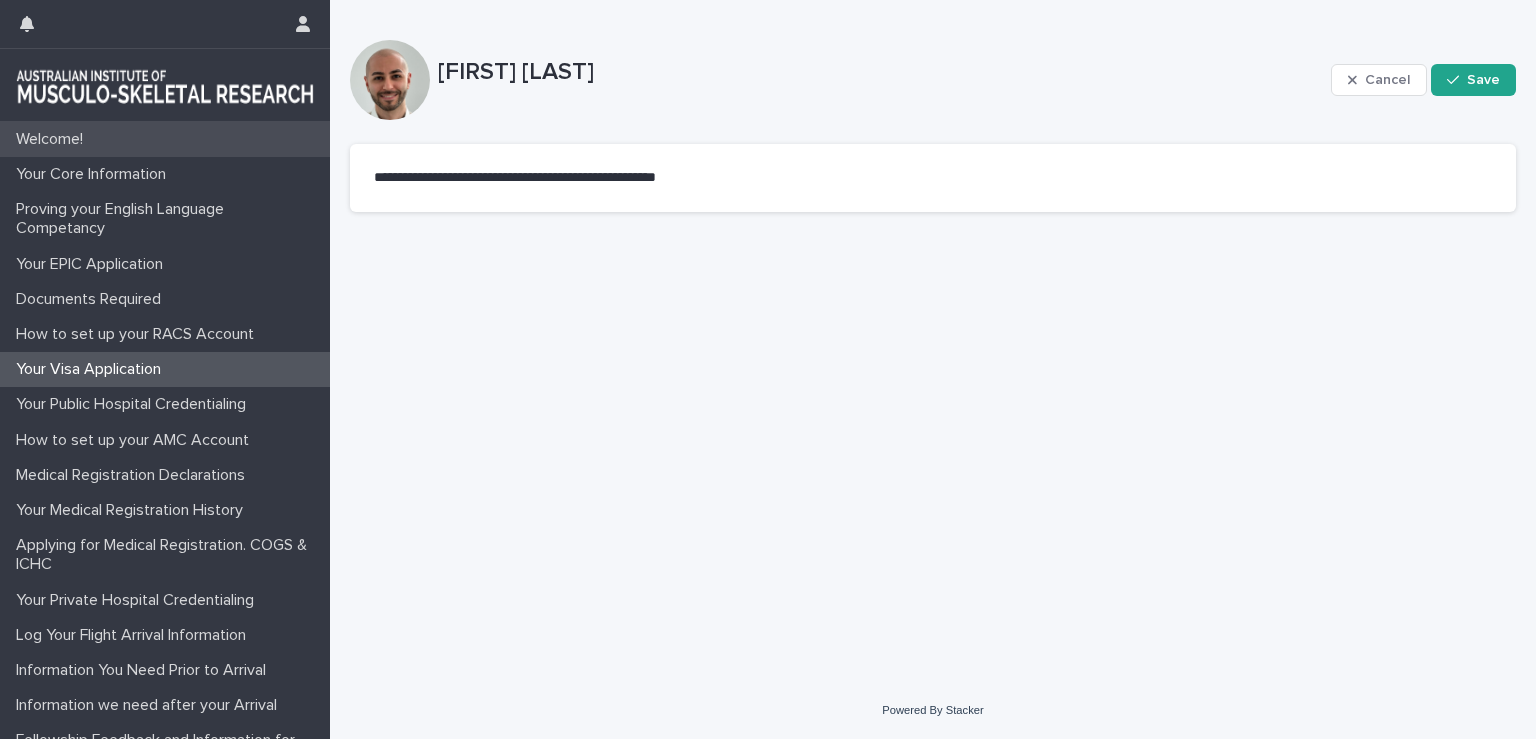click on "Welcome!" at bounding box center (165, 139) 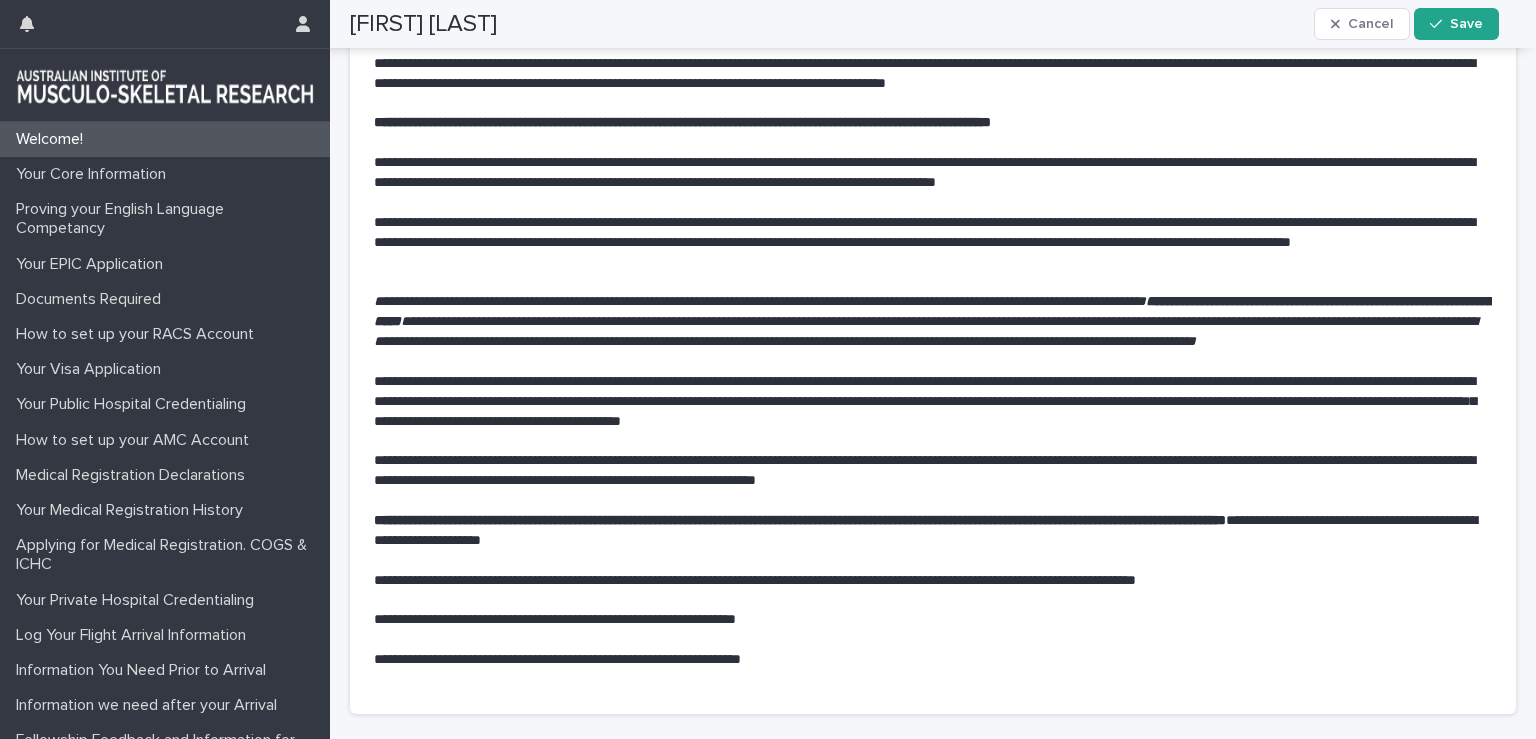 scroll, scrollTop: 259, scrollLeft: 0, axis: vertical 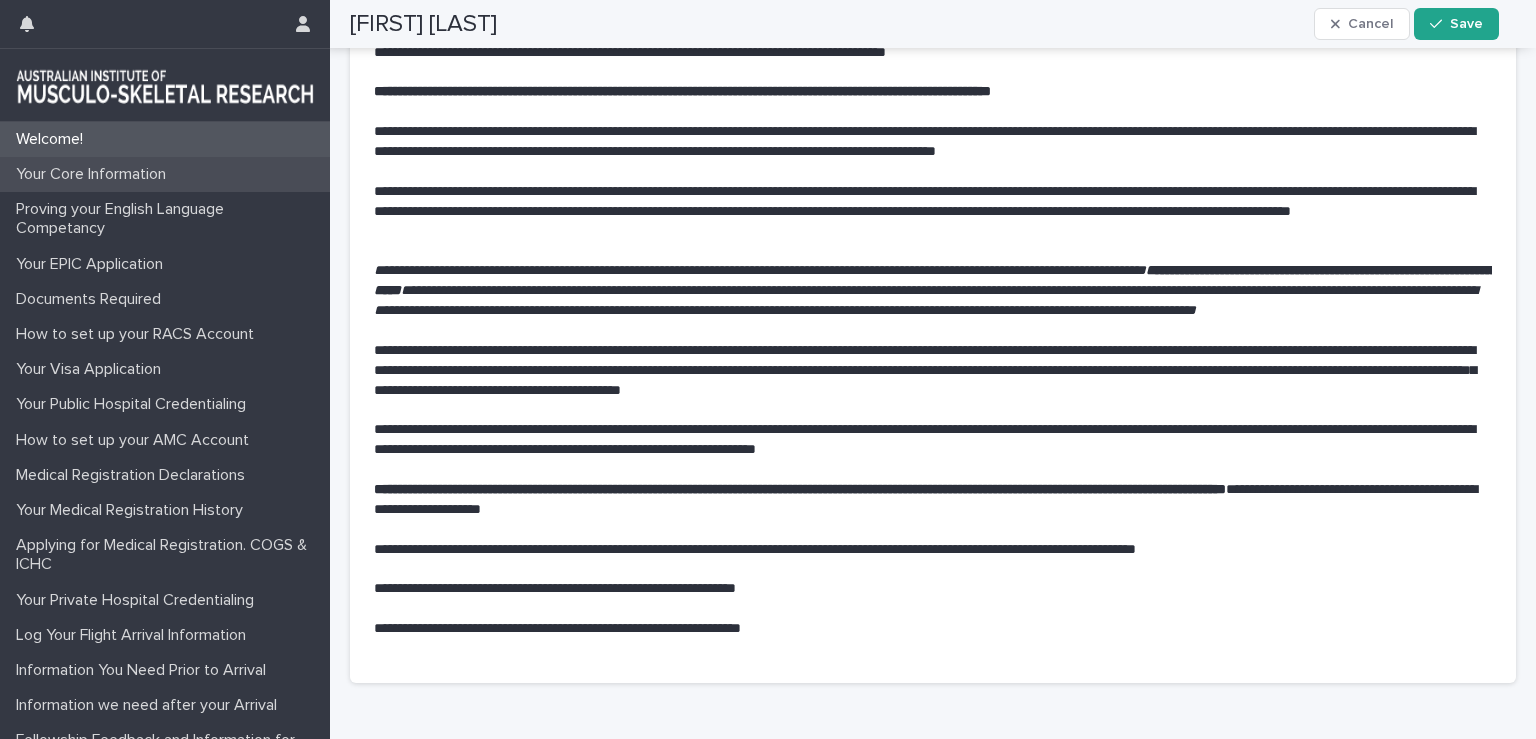 click on "Your Core Information" at bounding box center [95, 174] 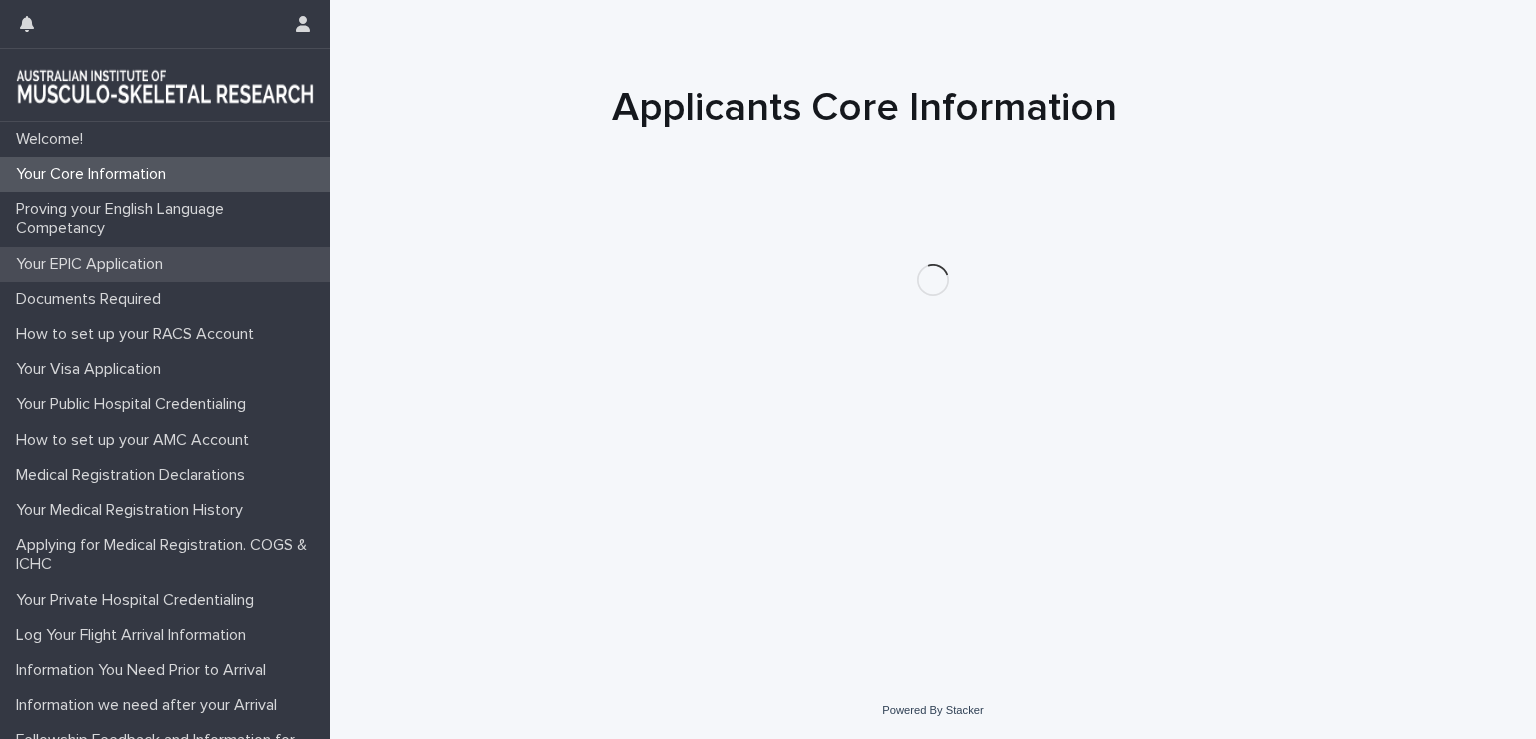 scroll, scrollTop: 0, scrollLeft: 0, axis: both 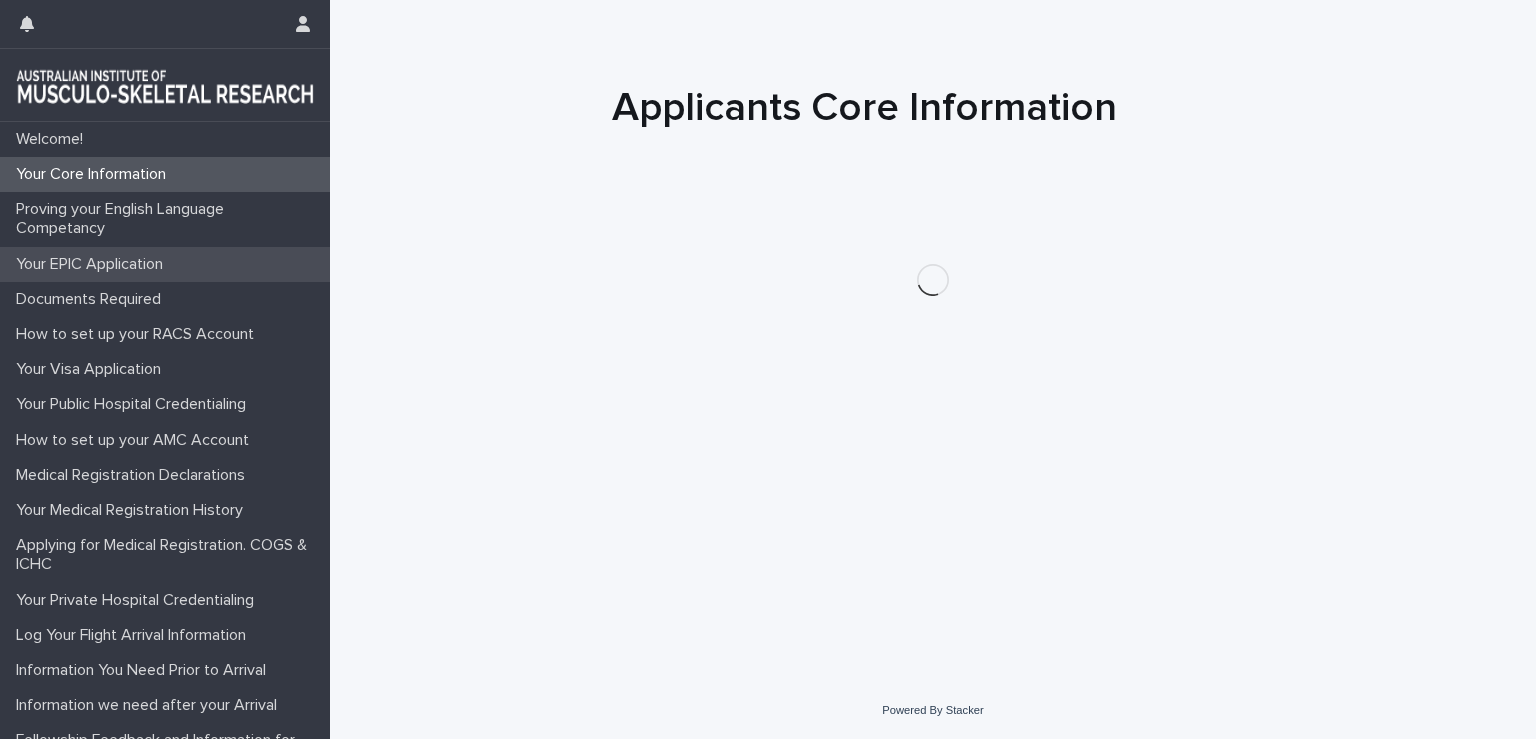 click on "Your EPIC Application" at bounding box center (93, 264) 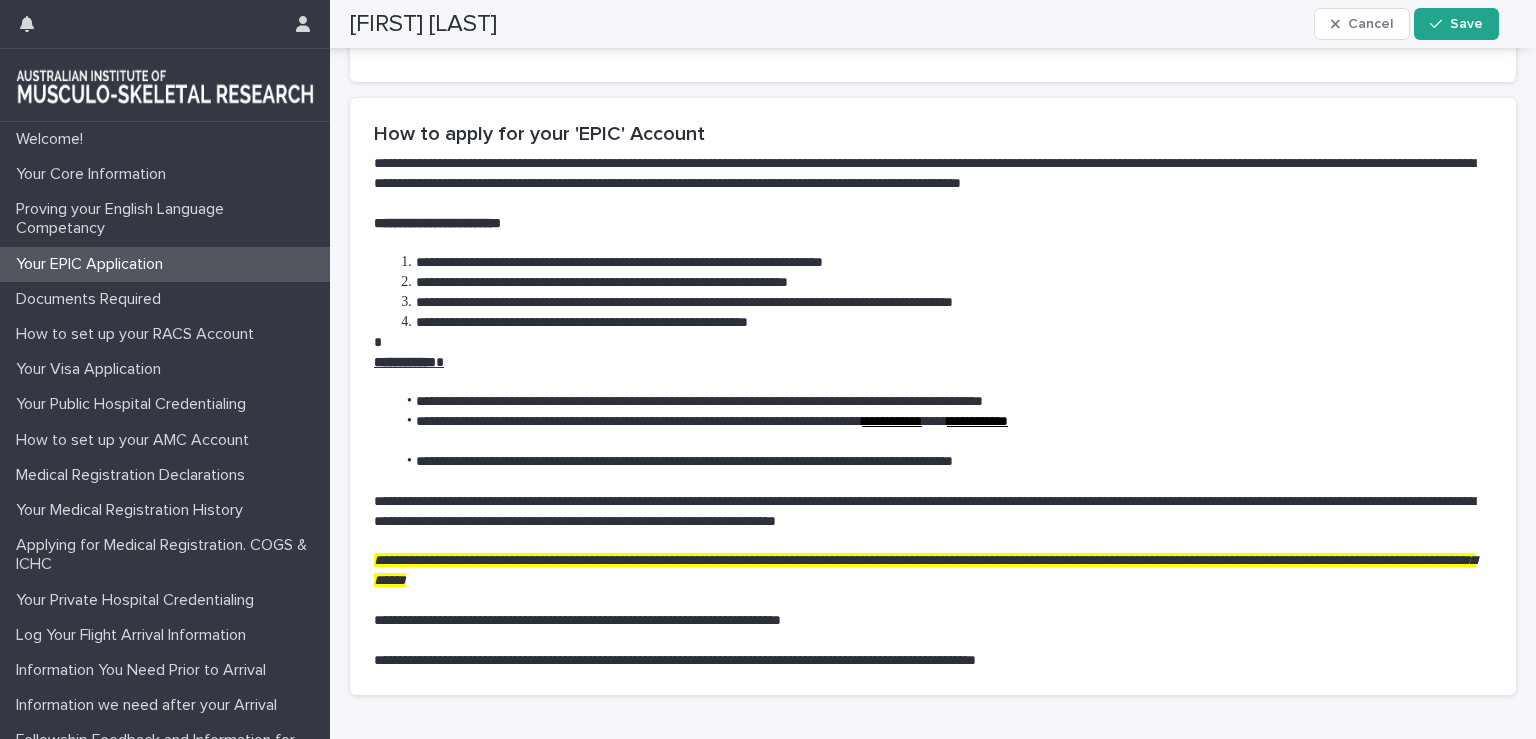 scroll, scrollTop: 1123, scrollLeft: 0, axis: vertical 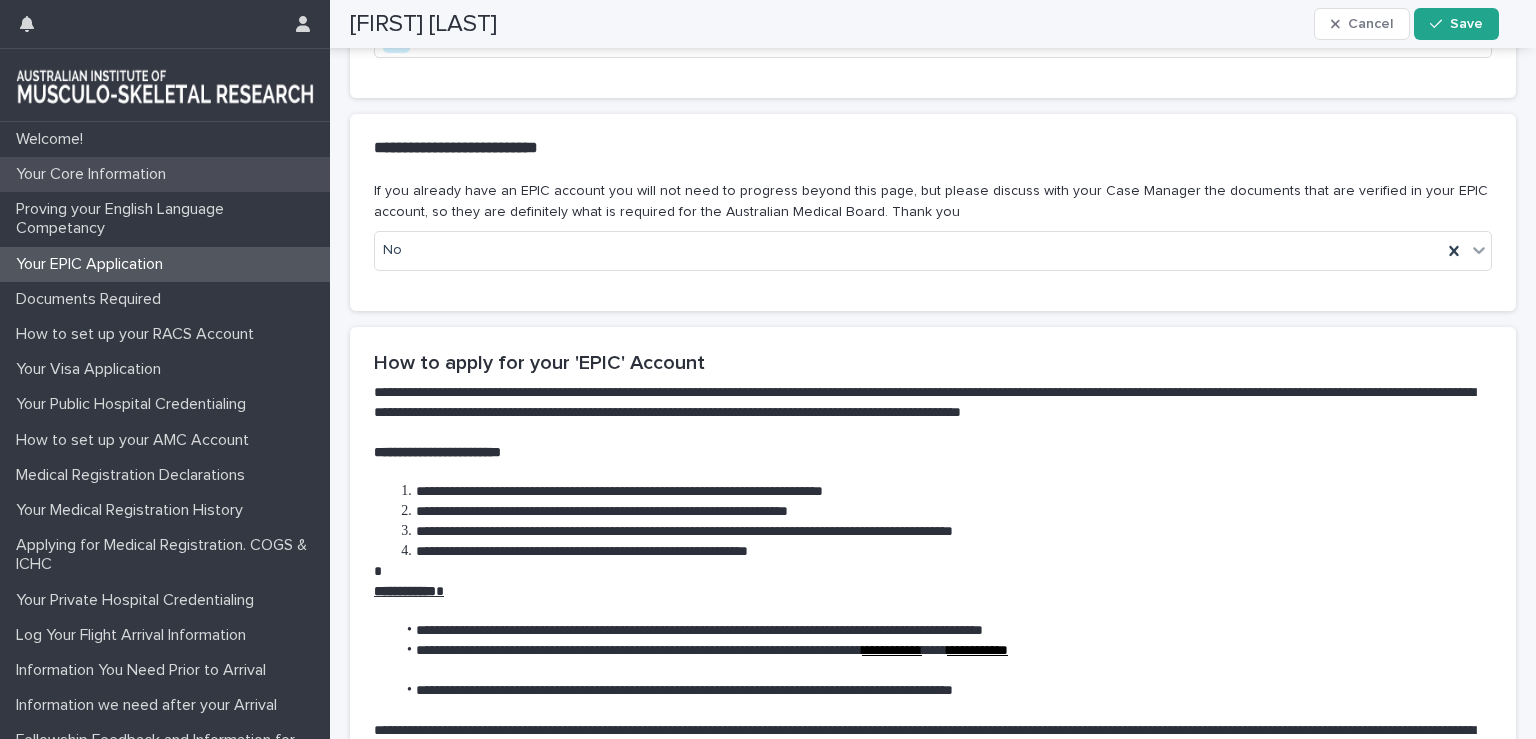 click on "Your Core Information" at bounding box center (165, 174) 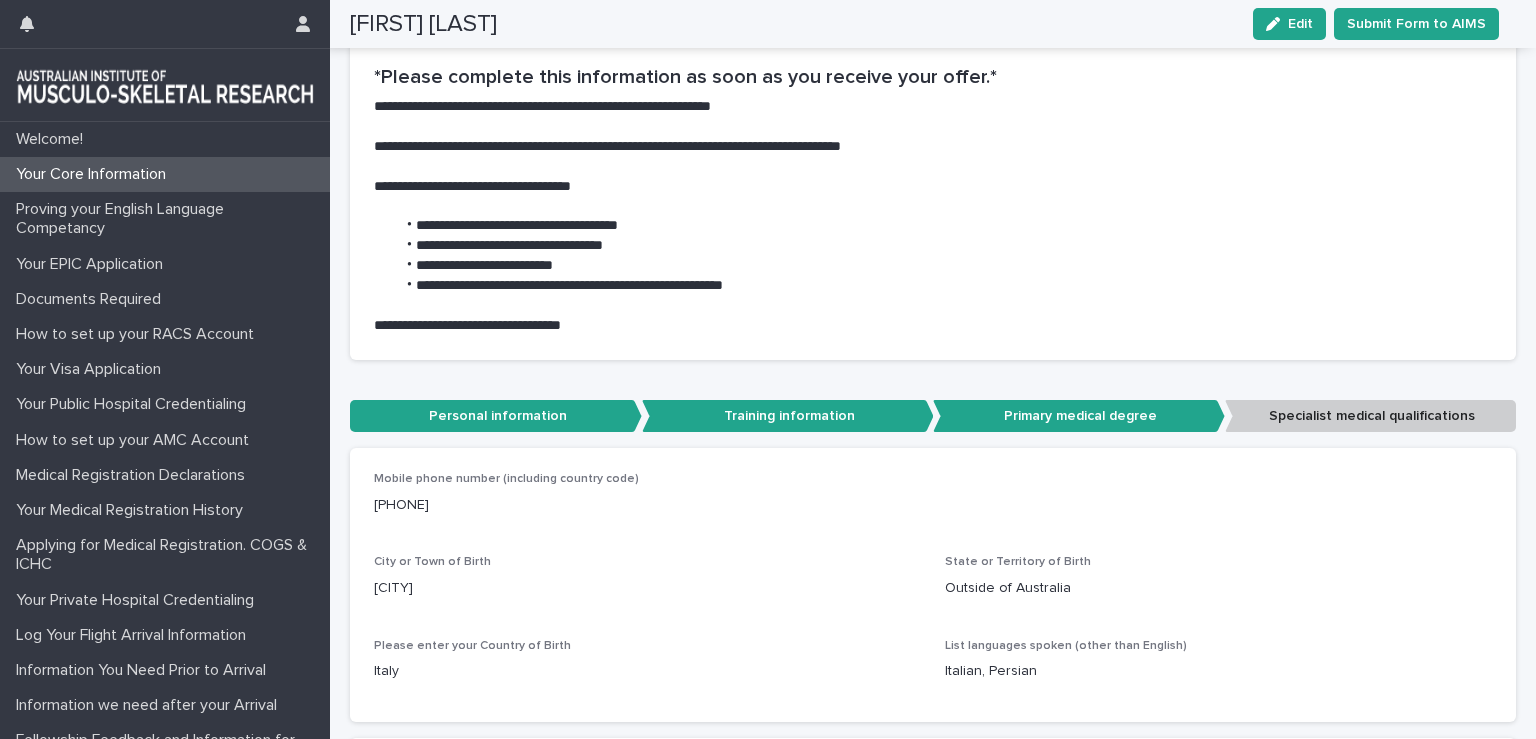 scroll, scrollTop: 0, scrollLeft: 0, axis: both 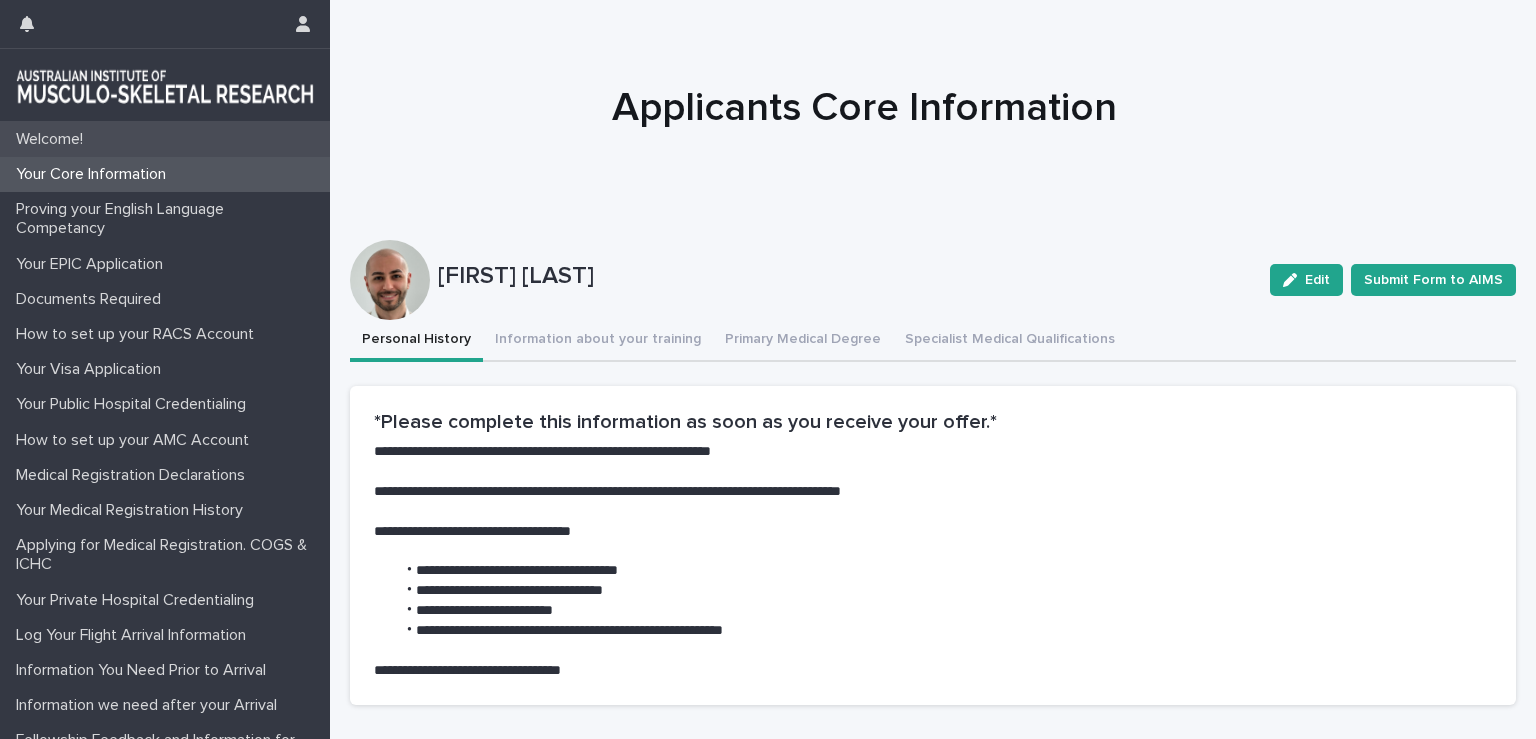 click on "Welcome!" at bounding box center (165, 139) 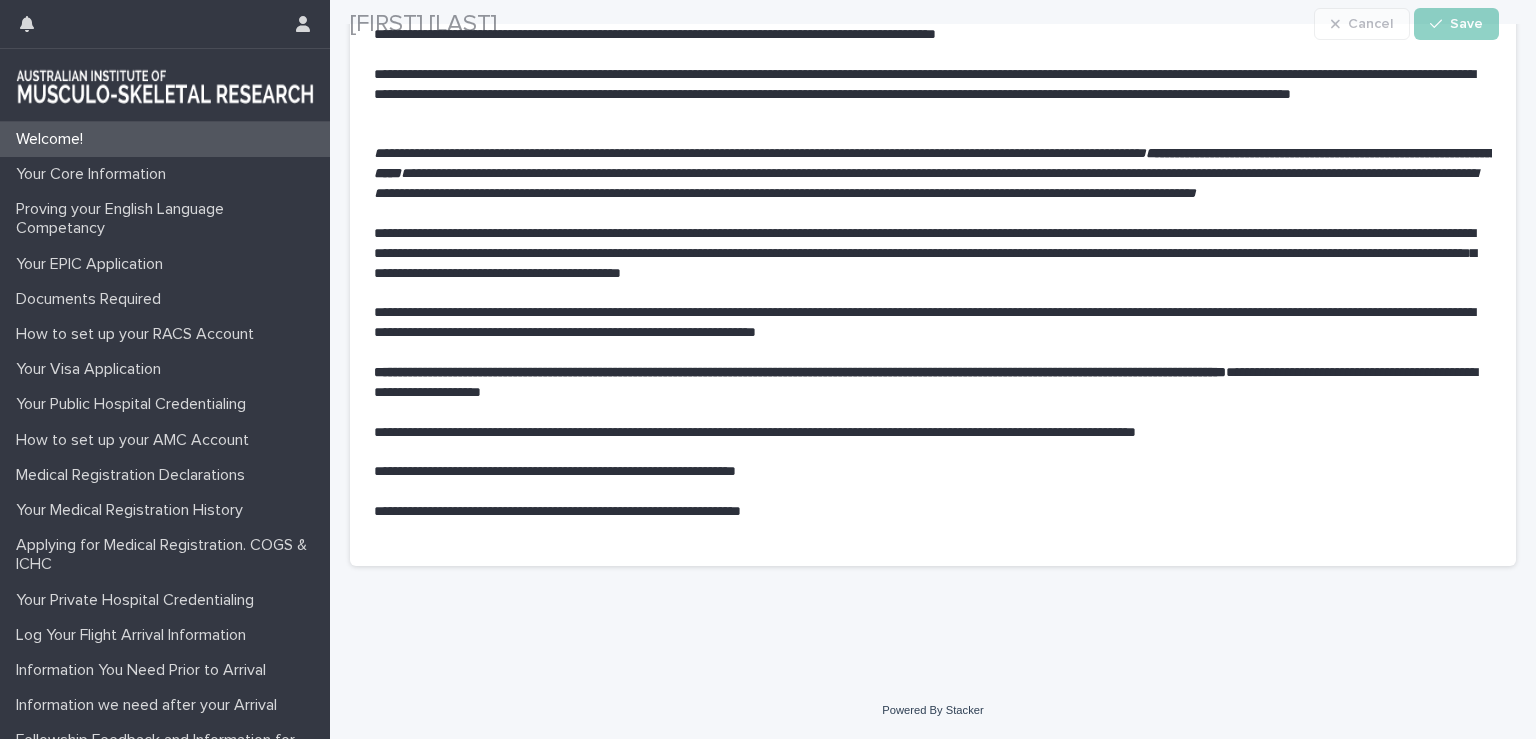 scroll, scrollTop: 395, scrollLeft: 0, axis: vertical 